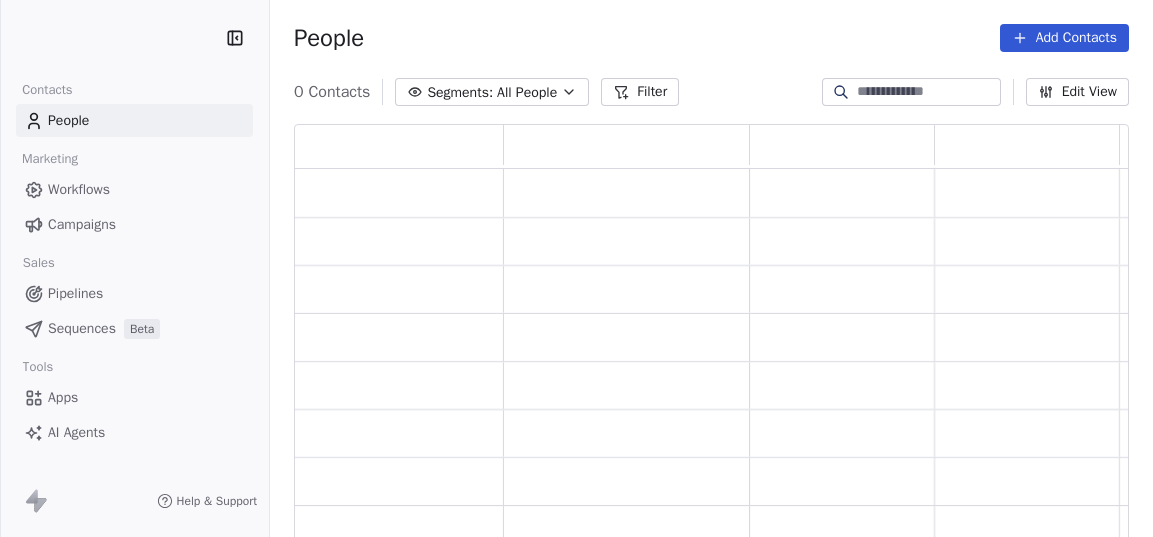 click on "People  Add Contacts" at bounding box center (711, 38) 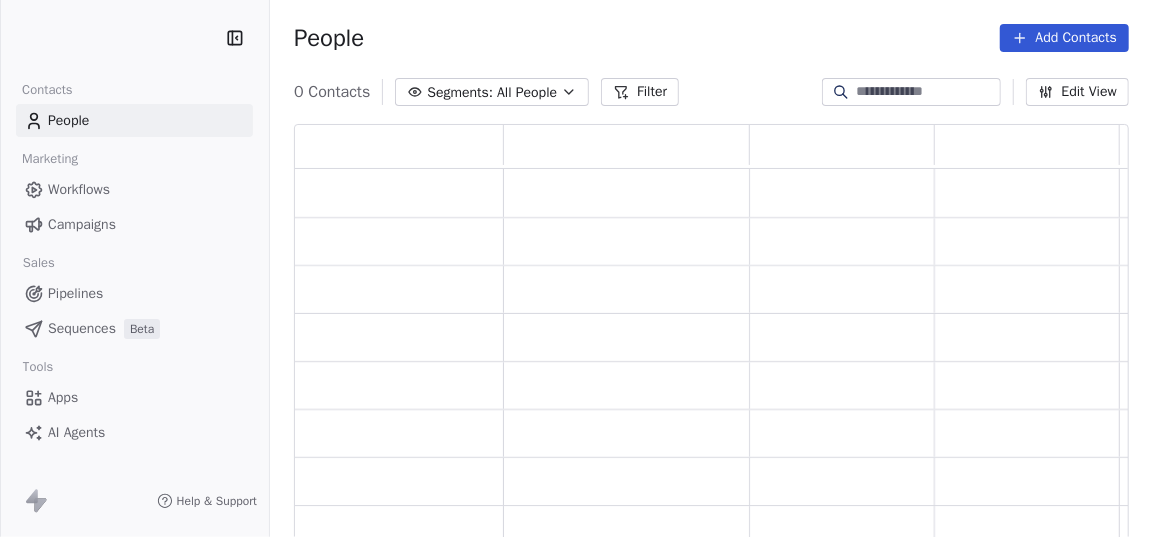 scroll, scrollTop: 14, scrollLeft: 14, axis: both 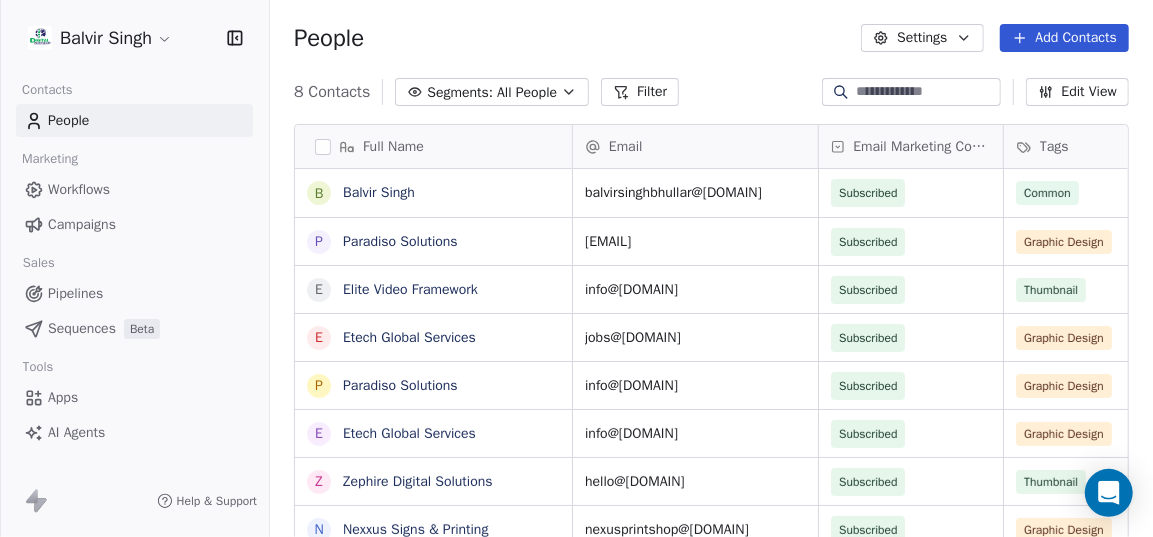 click on "Campaigns" at bounding box center (82, 224) 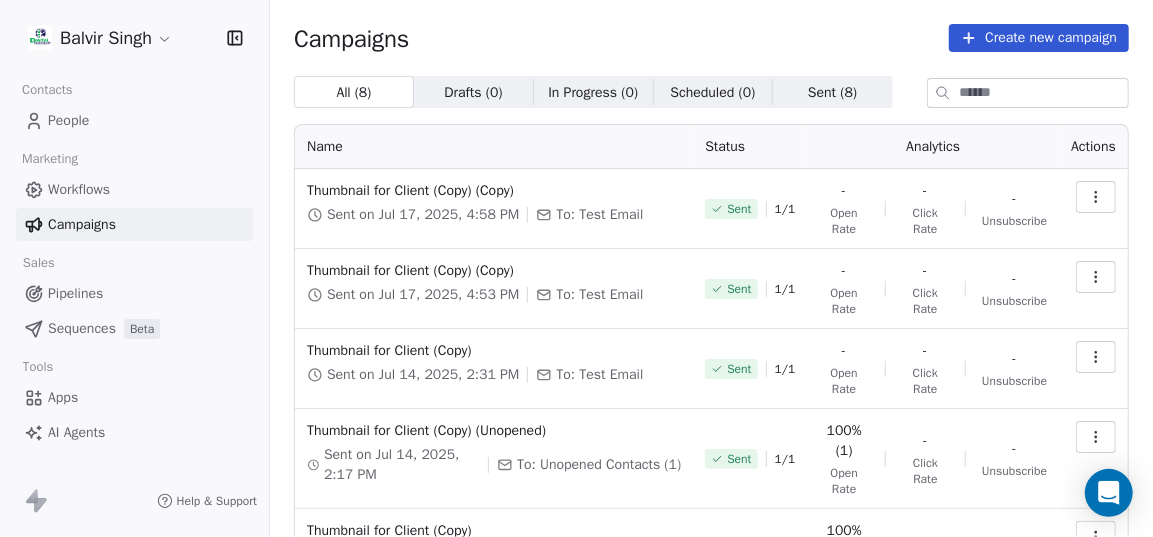 click 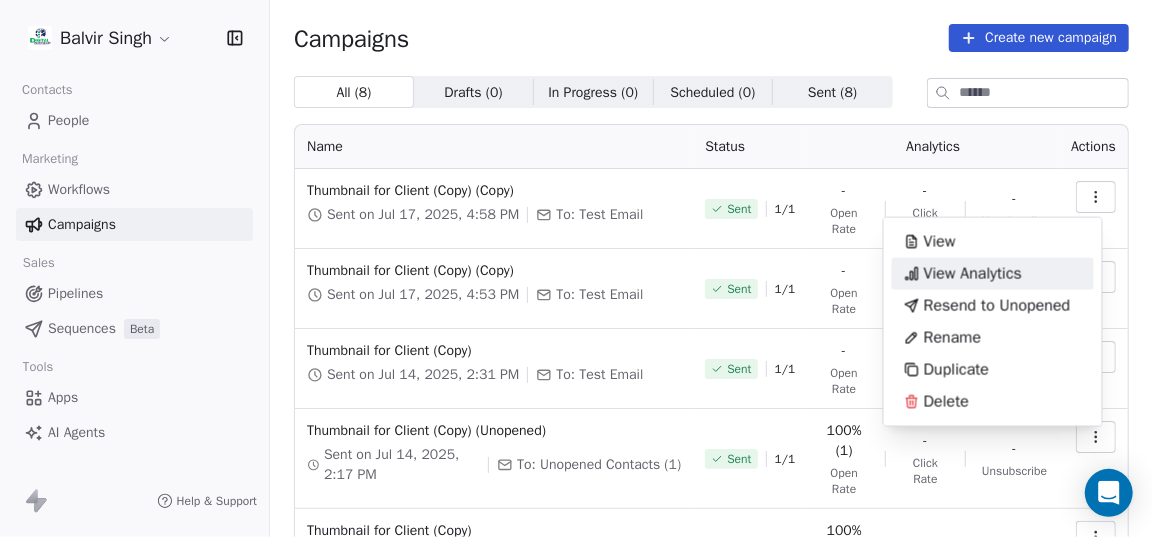 click on "View Analytics" at bounding box center (973, 274) 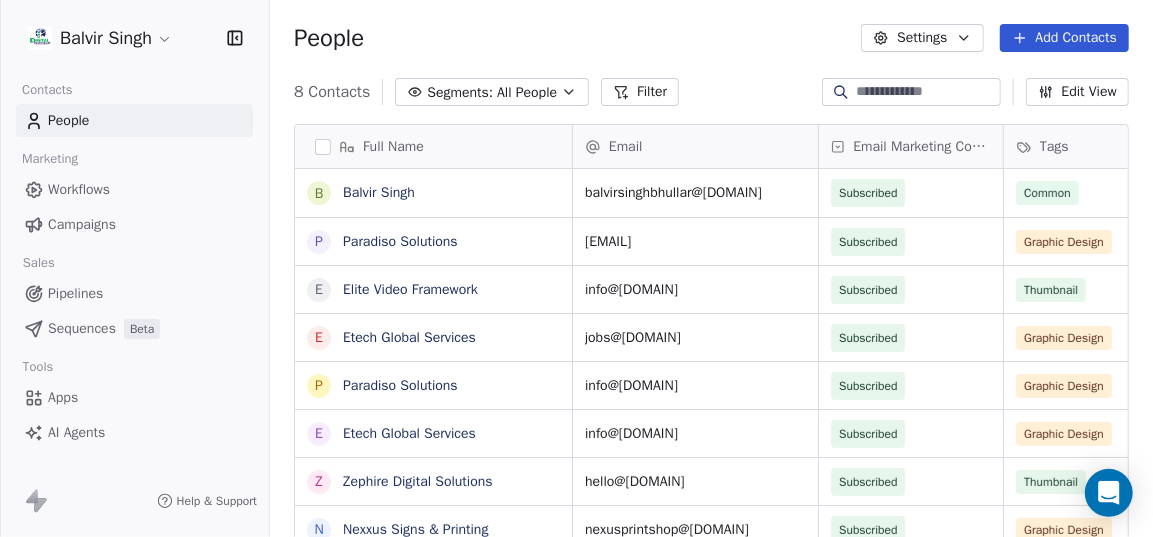 scroll, scrollTop: 15, scrollLeft: 14, axis: both 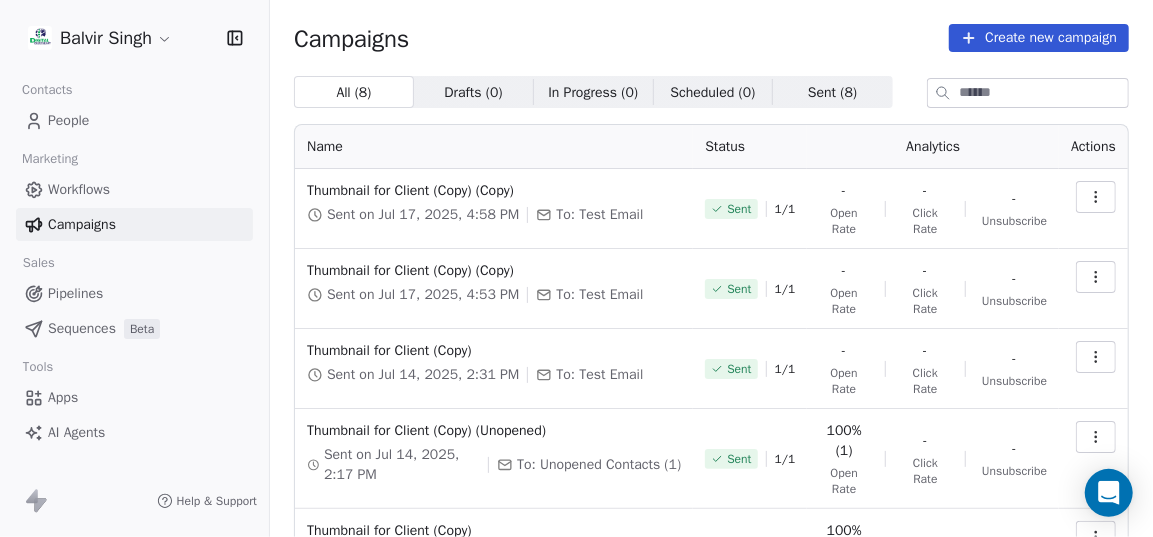 click 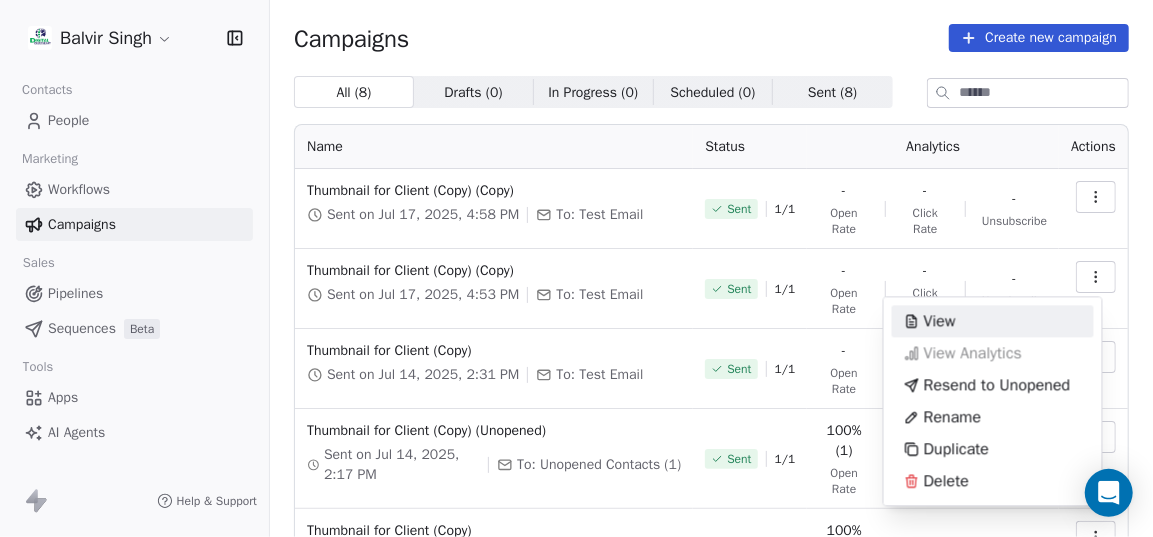 click on "Balvir Singh Contacts People Marketing Workflows Campaigns Sales Pipelines Sequences Beta Tools Apps AI Agents Help & Support Campaigns  Create new campaign All ( 8 ) All ( 8 ) Drafts ( 0 ) Drafts ( 0 ) In Progress ( 0 ) In Progress ( 0 ) Scheduled ( 0 ) Scheduled ( 0 ) Sent ( 8 ) Sent ( 8 ) Name Status Analytics Actions Thumbnail for Client (Copy) (Copy) Sent on Jul 17, 2025, 4:58 PM To: Test Email  Sent 1 / 1 - Open Rate - Click Rate - Unsubscribe Thumbnail for Client (Copy) (Copy) Sent on Jul 17, 2025, 4:53 PM To: Test Email  Sent 1 / 1 - Open Rate - Click Rate - Unsubscribe Thumbnail for Client (Copy) Sent on Jul 14, 2025, 2:31 PM To: Test Email  Sent 1 / 1 - Open Rate - Click Rate - Unsubscribe Thumbnail for Client (Copy) (Unopened) Sent on Jul 14, 2025, 2:17 PM To: Unopened Contacts (1) Sent 1 / 1 100% (1) Open Rate - Click Rate - Unsubscribe Thumbnail for Client (Copy) Sent on Jul 14, 2025, 12:17 PM To: Test Email  Sent 1 / 1 100% (1) Open Rate - Click Rate - Unsubscribe Thumbnail for Client Sent 1 /" at bounding box center (576, 268) 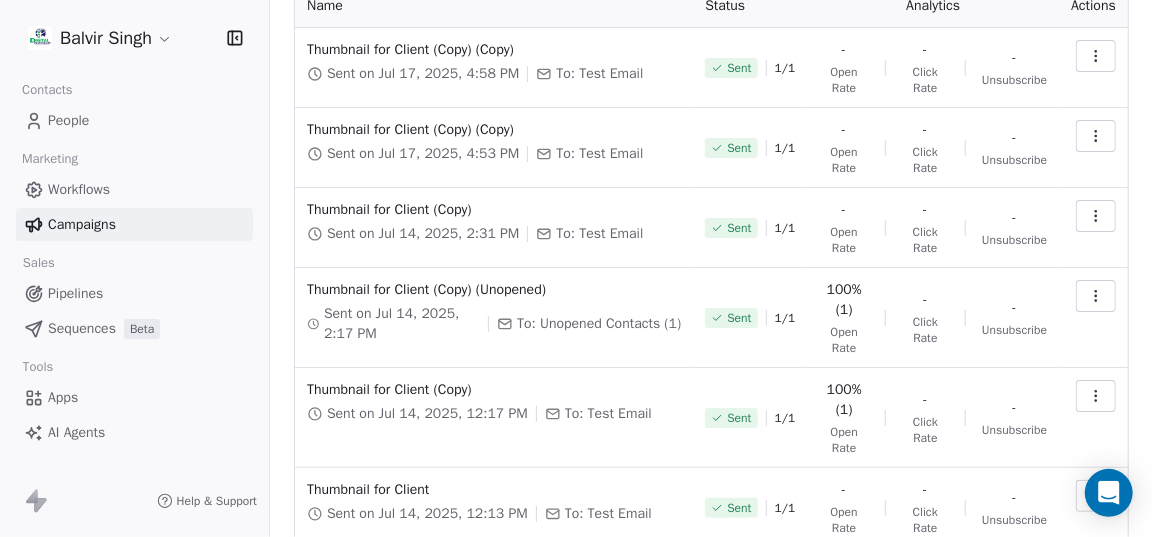 scroll, scrollTop: 411, scrollLeft: 0, axis: vertical 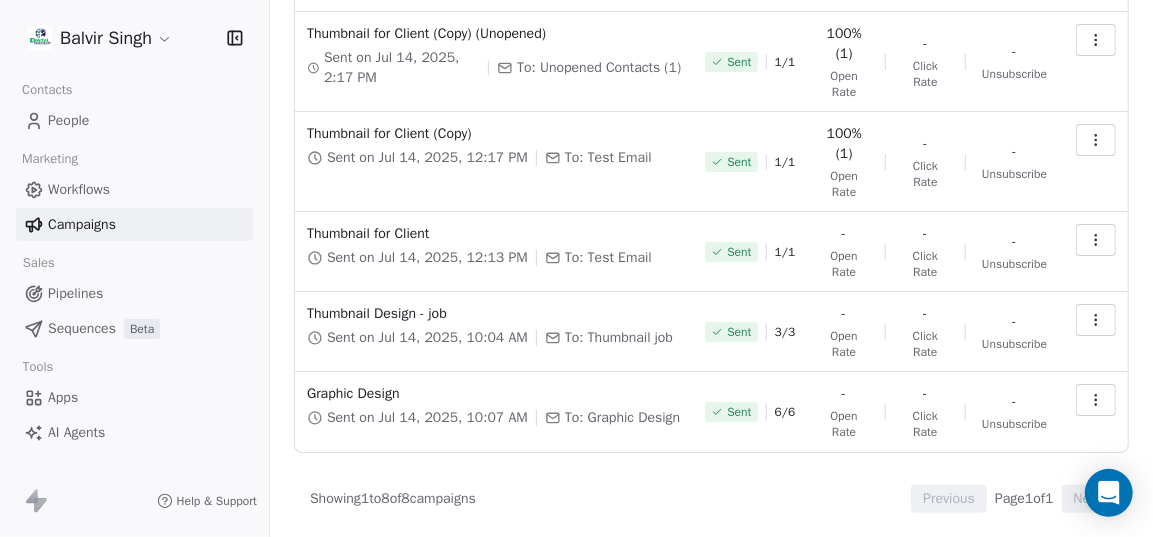 click at bounding box center [1096, 400] 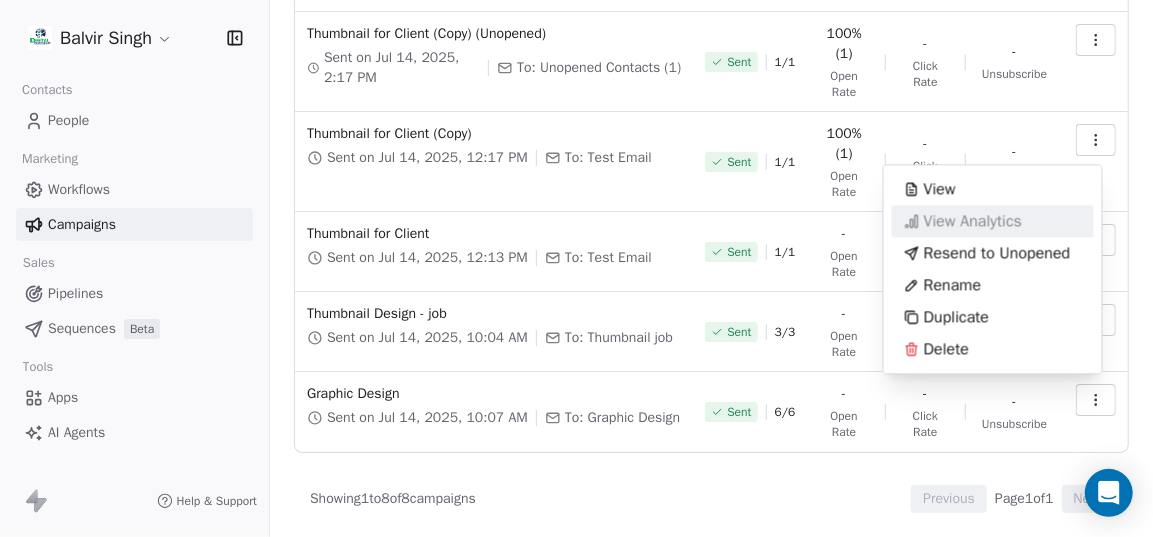 click on "View Analytics" at bounding box center (973, 221) 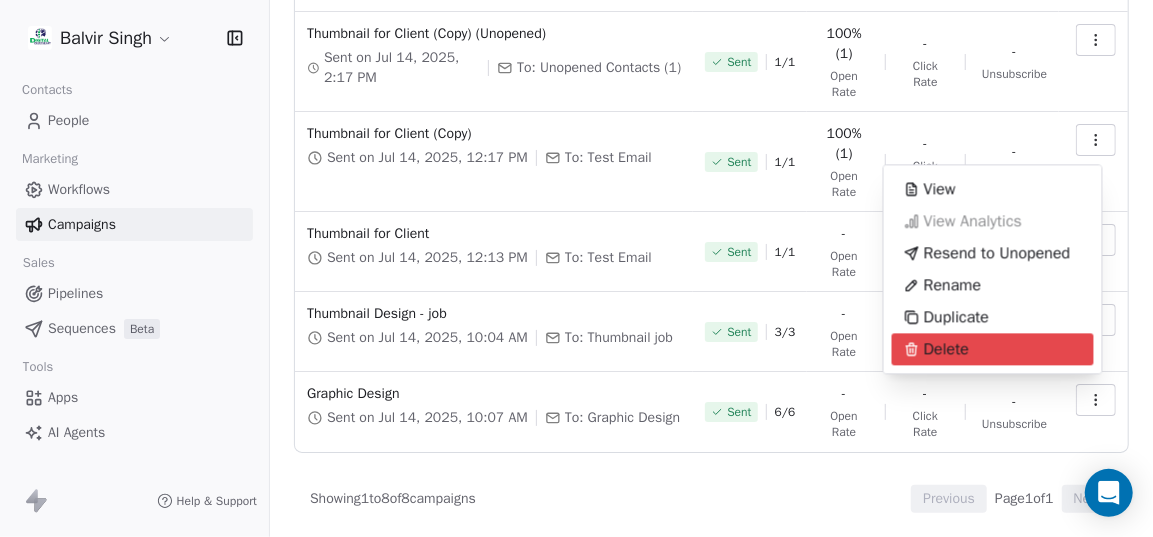 click on "Balvir Singh Contacts People Marketing Workflows Campaigns Sales Pipelines Sequences Beta Tools Apps AI Agents Help & Support Campaigns  Create new campaign All ( 8 ) All ( 8 ) Drafts ( 0 ) Drafts ( 0 ) In Progress ( 0 ) In Progress ( 0 ) Scheduled ( 0 ) Scheduled ( 0 ) Sent ( 8 ) Sent ( 8 ) Name Status Analytics Actions Thumbnail for Client (Copy) (Copy) Sent on Jul 17, 2025, 4:58 PM To: Test Email  Sent 1 / 1 - Open Rate - Click Rate - Unsubscribe Thumbnail for Client (Copy) (Copy) Sent on Jul 17, 2025, 4:53 PM To: Test Email  Sent 1 / 1 - Open Rate - Click Rate - Unsubscribe Thumbnail for Client (Copy) Sent on Jul 14, 2025, 2:31 PM To: Test Email  Sent 1 / 1 - Open Rate - Click Rate - Unsubscribe Thumbnail for Client (Copy) (Unopened) Sent on Jul 14, 2025, 2:17 PM To: Unopened Contacts (1) Sent 1 / 1 100% (1) Open Rate - Click Rate - Unsubscribe Thumbnail for Client (Copy) Sent on Jul 14, 2025, 12:17 PM To: Test Email  Sent 1 / 1 100% (1) Open Rate - Click Rate - Unsubscribe Thumbnail for Client Sent 1 /" at bounding box center (576, 268) 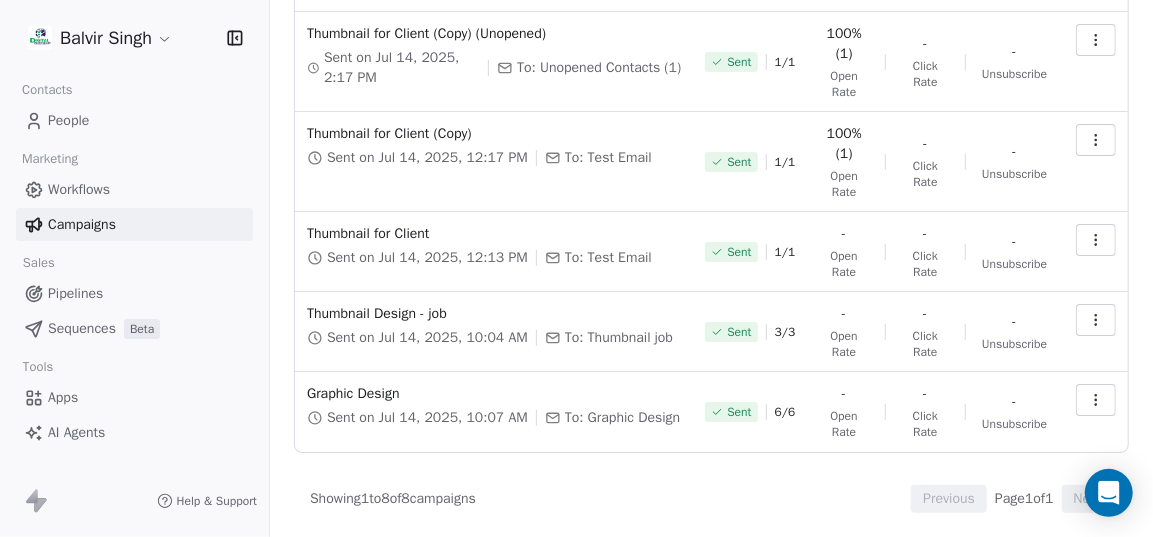click 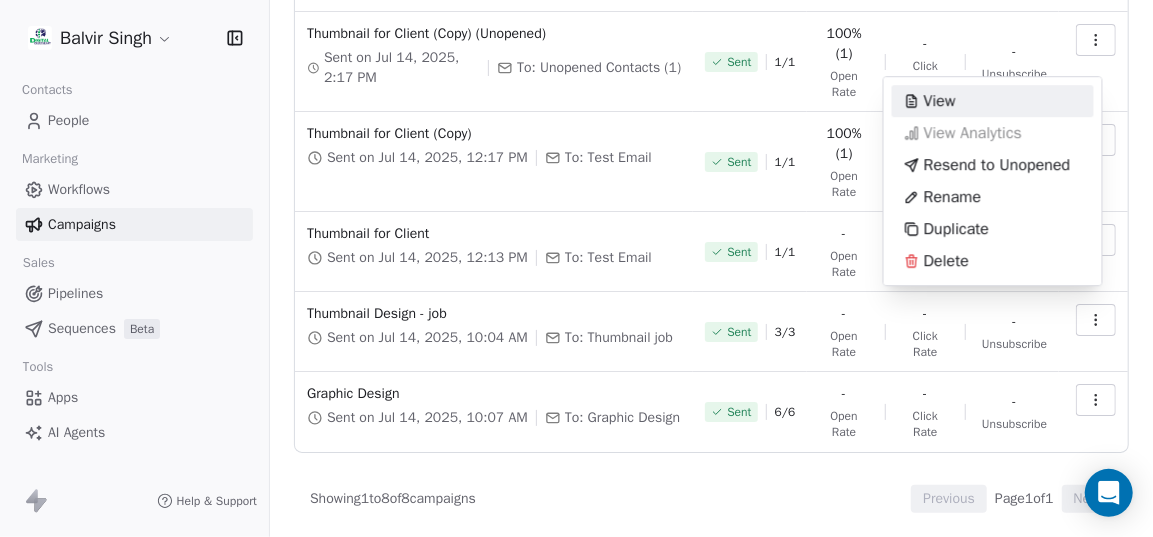 click on "Balvir Singh Contacts People Marketing Workflows Campaigns Sales Pipelines Sequences Beta Tools Apps AI Agents Help & Support Campaigns  Create new campaign All ( 8 ) All ( 8 ) Drafts ( 0 ) Drafts ( 0 ) In Progress ( 0 ) In Progress ( 0 ) Scheduled ( 0 ) Scheduled ( 0 ) Sent ( 8 ) Sent ( 8 ) Name Status Analytics Actions Thumbnail for Client (Copy) (Copy) Sent on Jul 17, 2025, 4:58 PM To: Test Email  Sent 1 / 1 - Open Rate - Click Rate - Unsubscribe Thumbnail for Client (Copy) (Copy) Sent on Jul 17, 2025, 4:53 PM To: Test Email  Sent 1 / 1 - Open Rate - Click Rate - Unsubscribe Thumbnail for Client (Copy) Sent on Jul 14, 2025, 2:31 PM To: Test Email  Sent 1 / 1 - Open Rate - Click Rate - Unsubscribe Thumbnail for Client (Copy) (Unopened) Sent on Jul 14, 2025, 2:17 PM To: Unopened Contacts (1) Sent 1 / 1 100% (1) Open Rate - Click Rate - Unsubscribe Thumbnail for Client (Copy) Sent on Jul 14, 2025, 12:17 PM To: Test Email  Sent 1 / 1 100% (1) Open Rate - Click Rate - Unsubscribe Thumbnail for Client Sent 1 /" at bounding box center (576, 268) 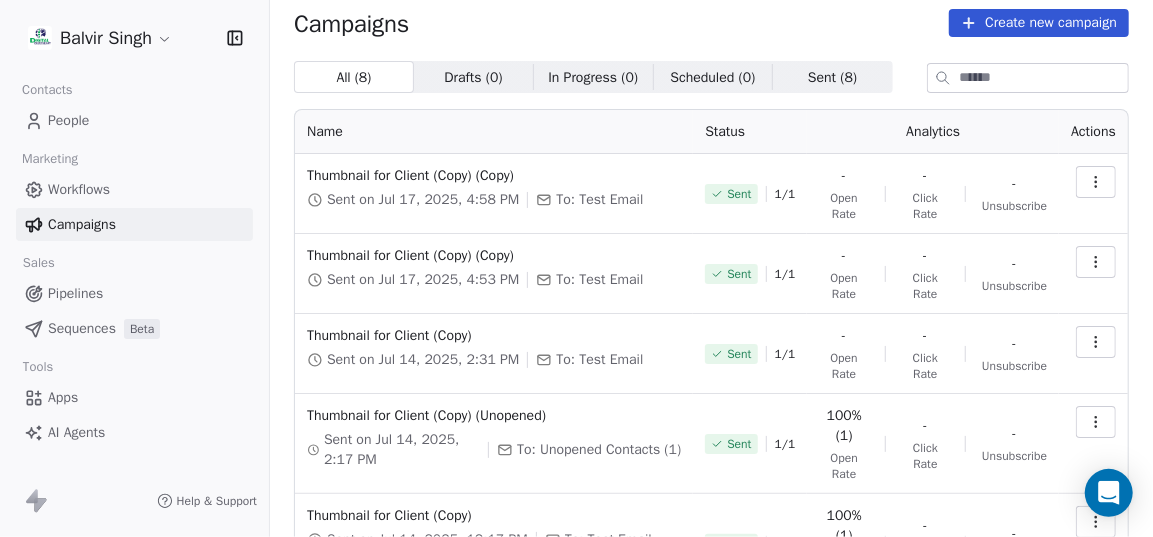 scroll, scrollTop: 0, scrollLeft: 0, axis: both 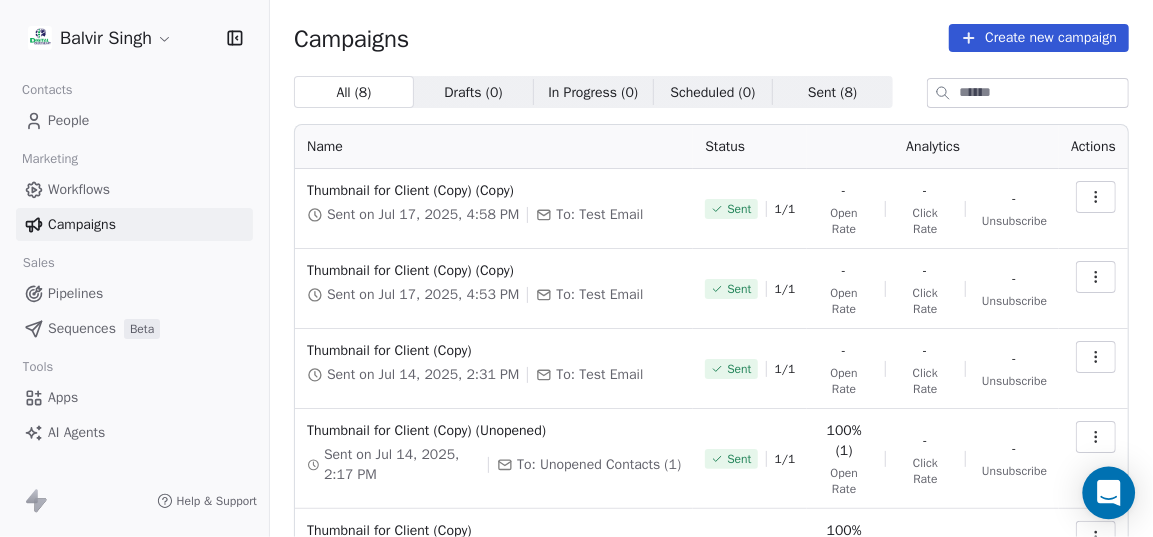 click at bounding box center (1109, 493) 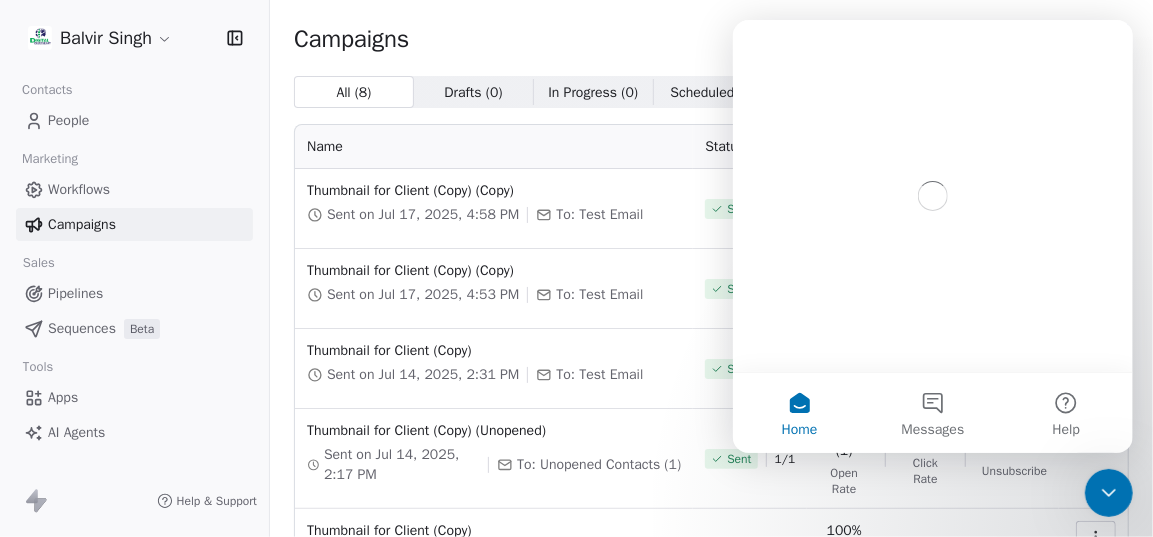scroll, scrollTop: 0, scrollLeft: 0, axis: both 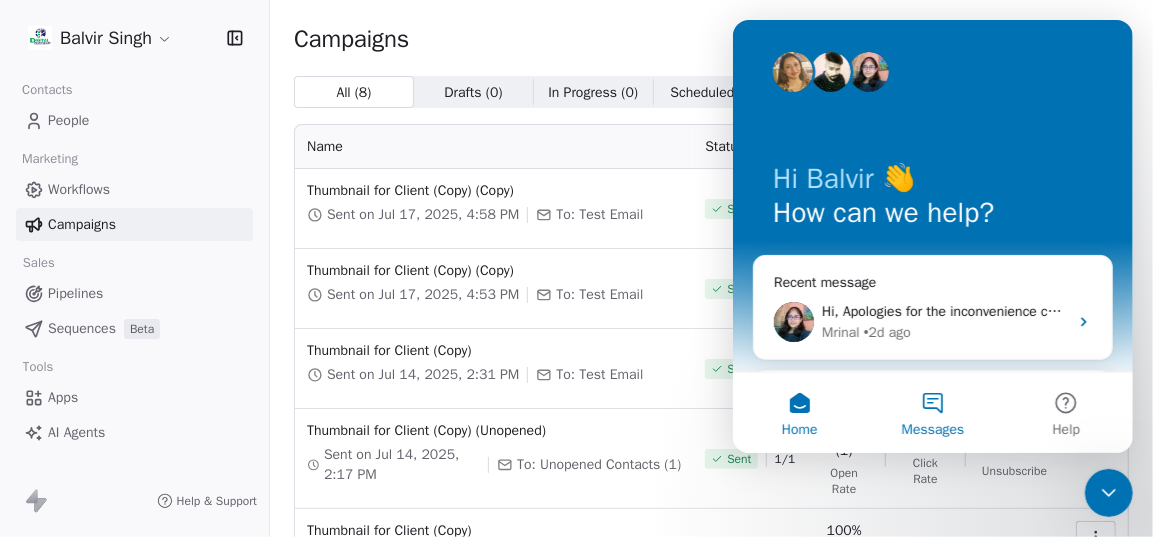 click on "Messages" at bounding box center (931, 413) 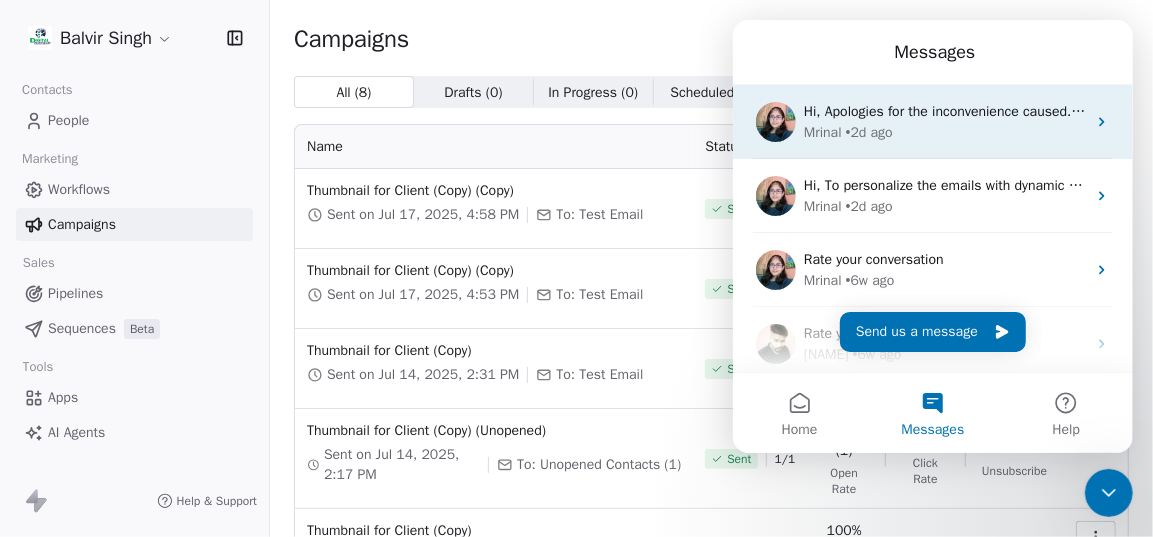 click on "[NAME] • 2d ago" at bounding box center (944, 132) 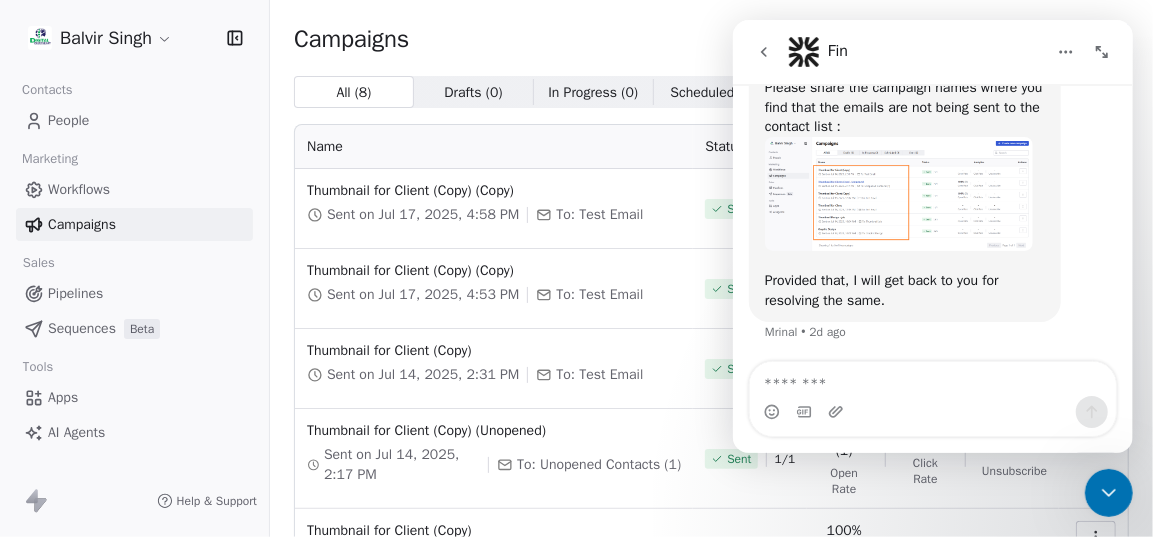 scroll, scrollTop: 429, scrollLeft: 0, axis: vertical 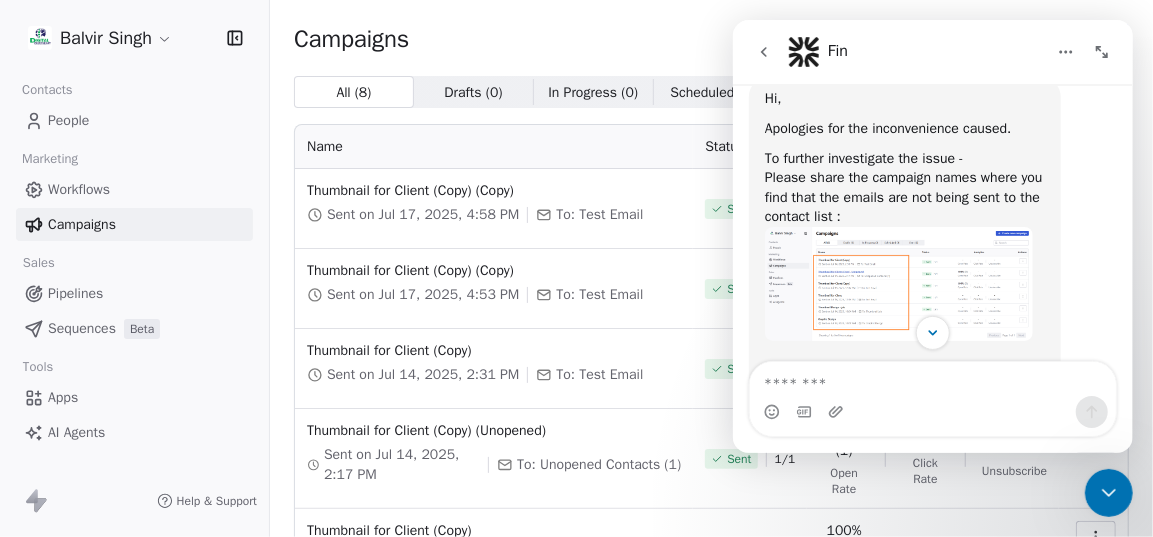 click at bounding box center [932, 379] 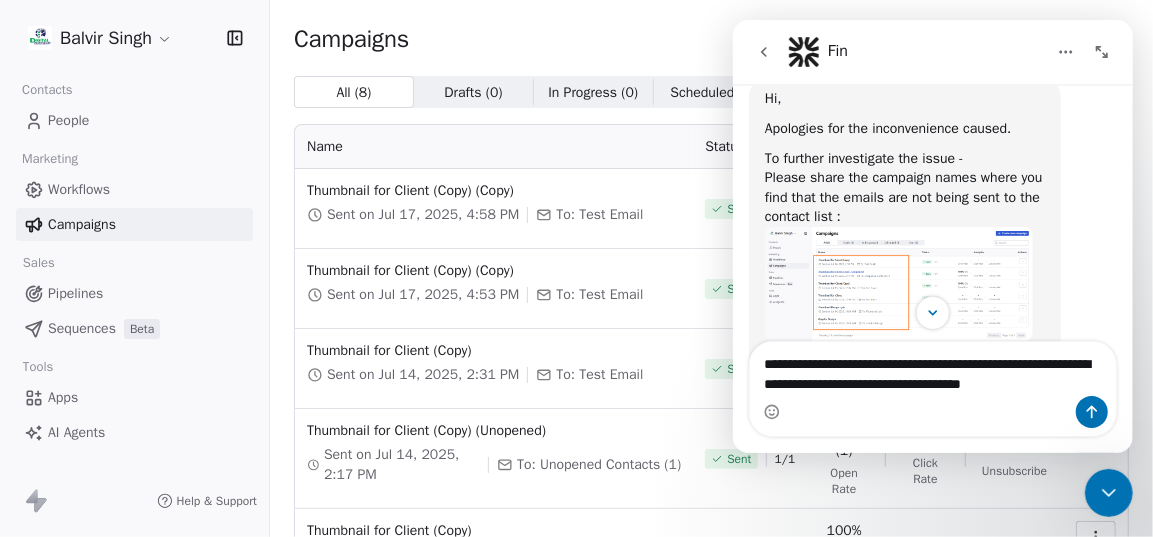 click on "**********" at bounding box center (932, 369) 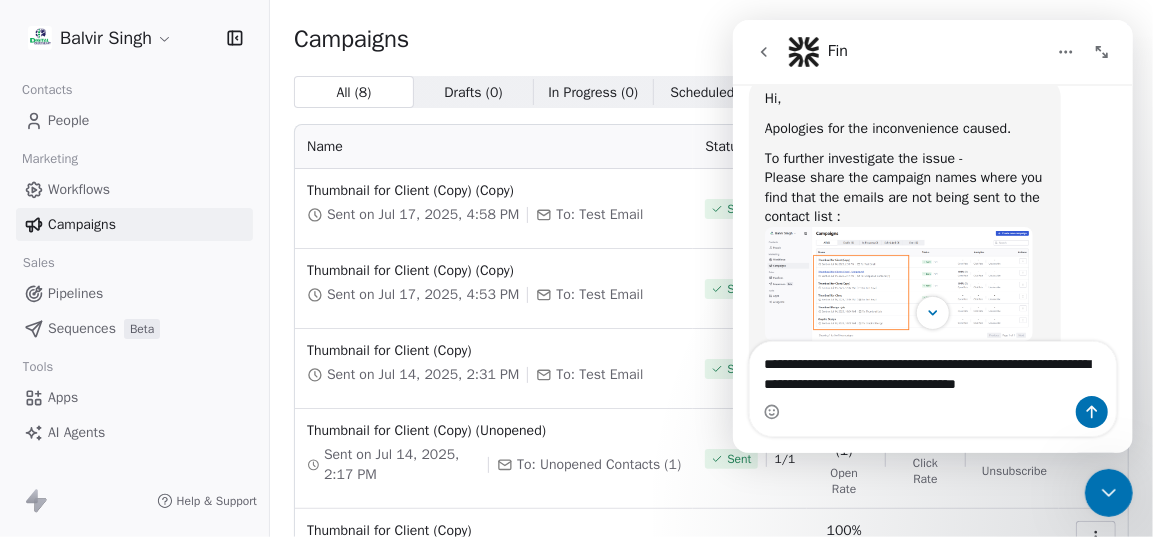 click on "**********" at bounding box center [932, 369] 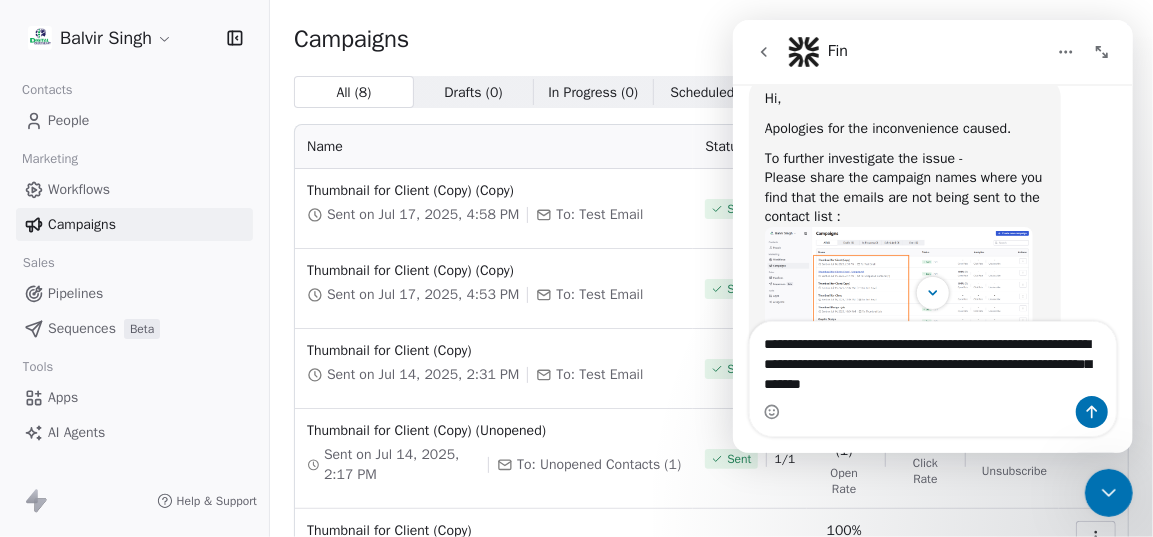 type on "**********" 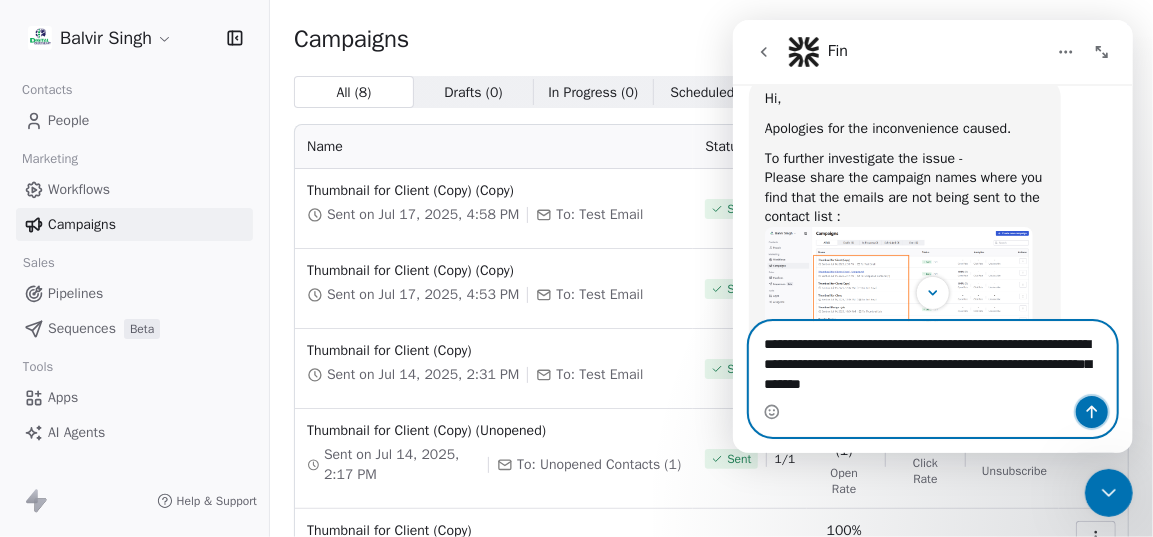click 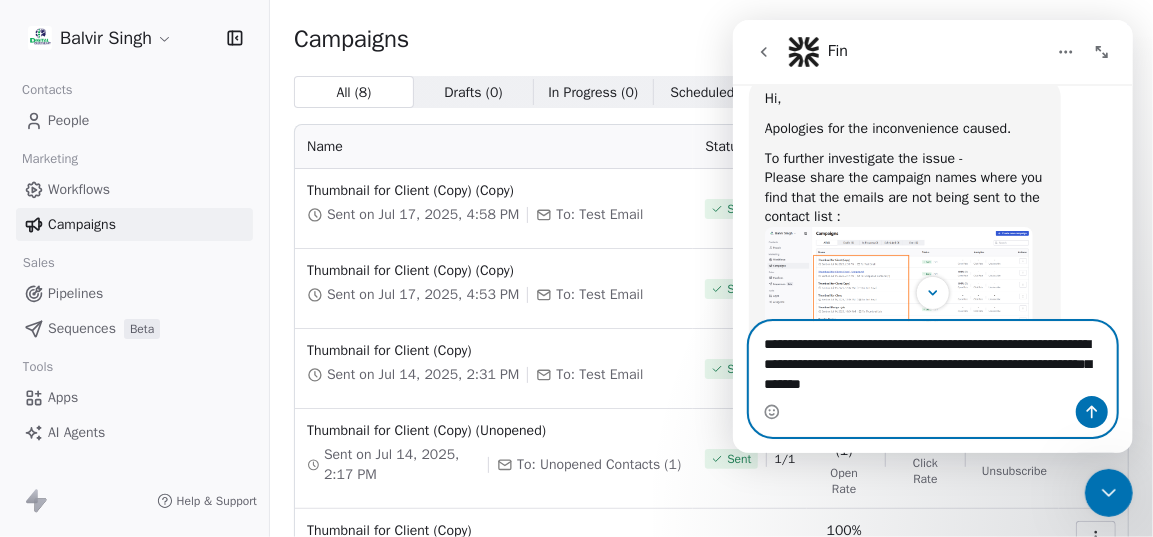 type 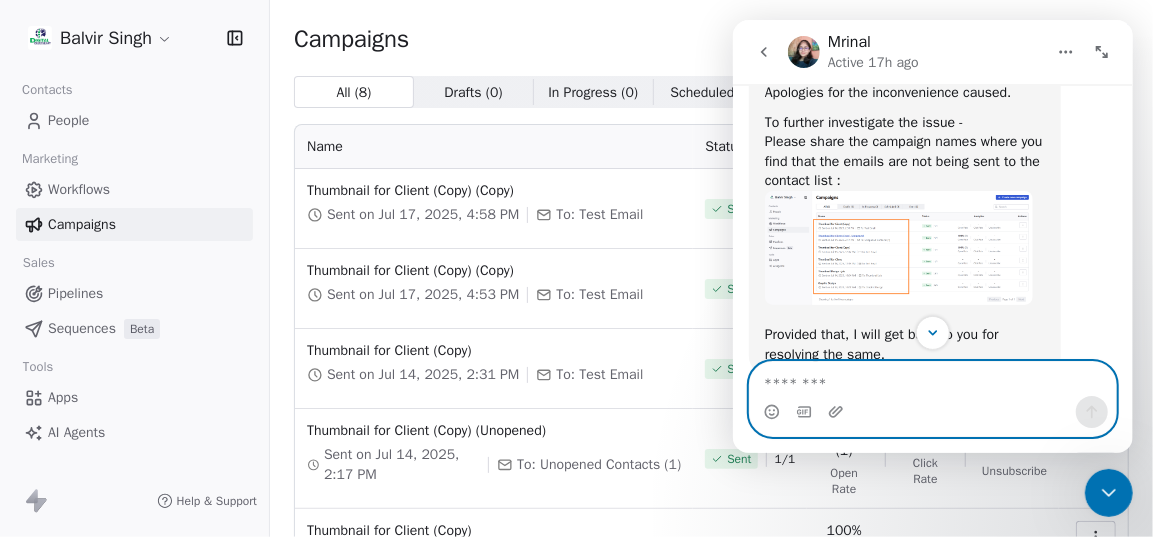scroll, scrollTop: 664, scrollLeft: 0, axis: vertical 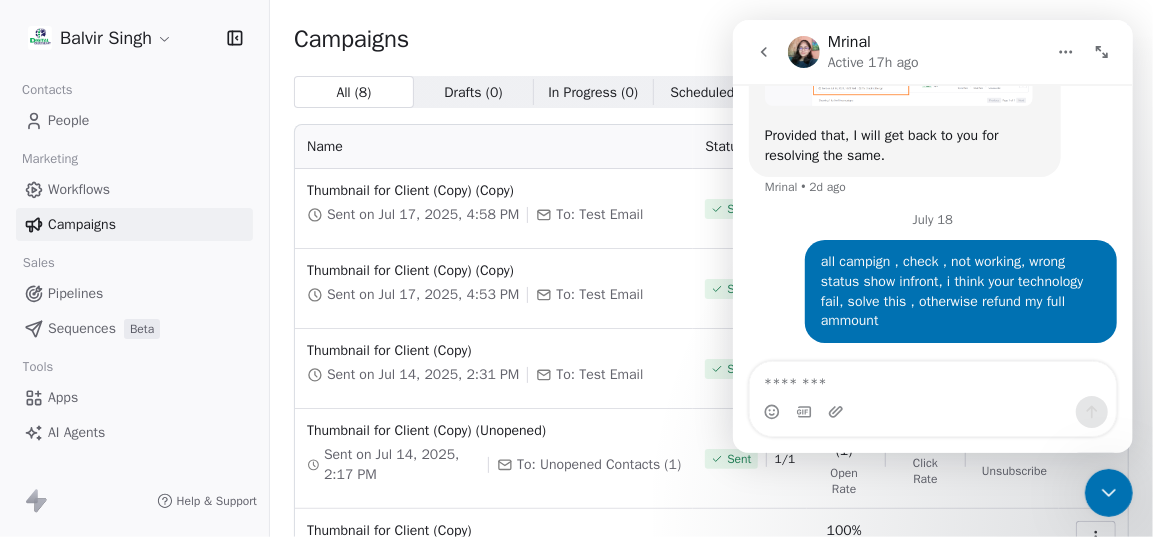 click 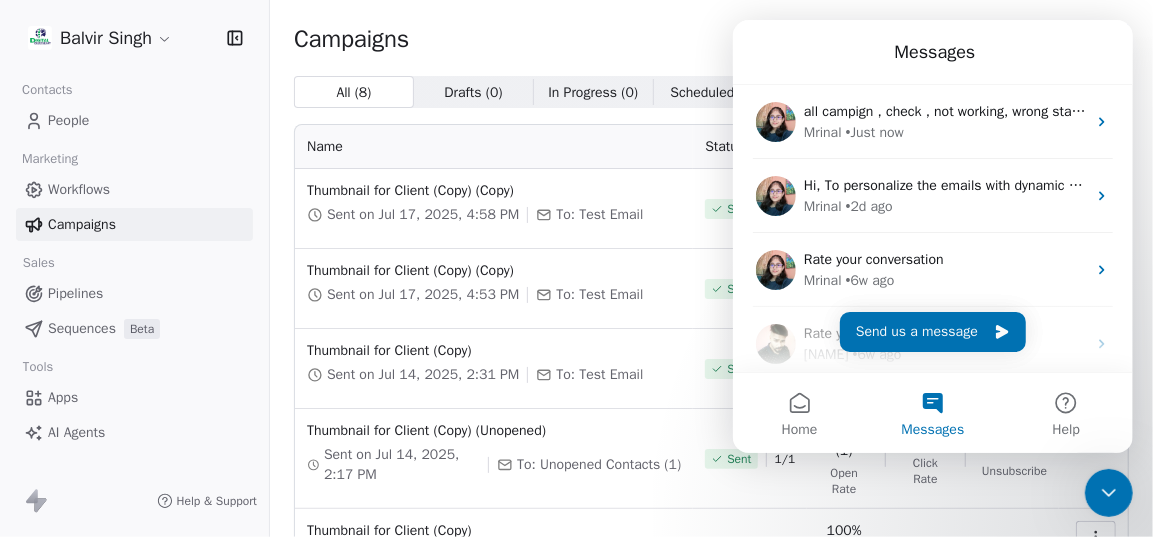 click 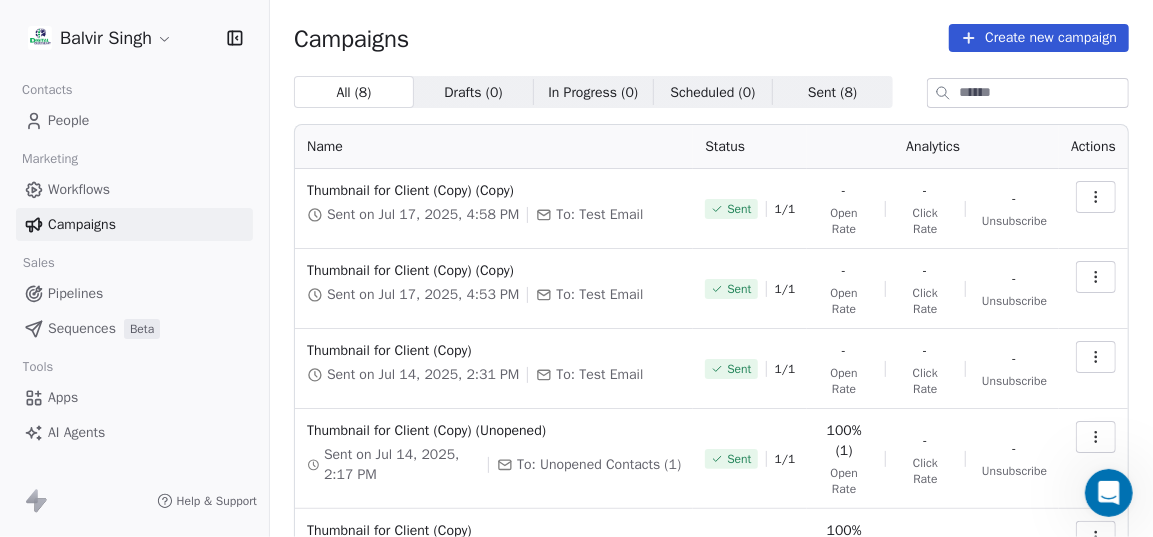 scroll, scrollTop: 0, scrollLeft: 0, axis: both 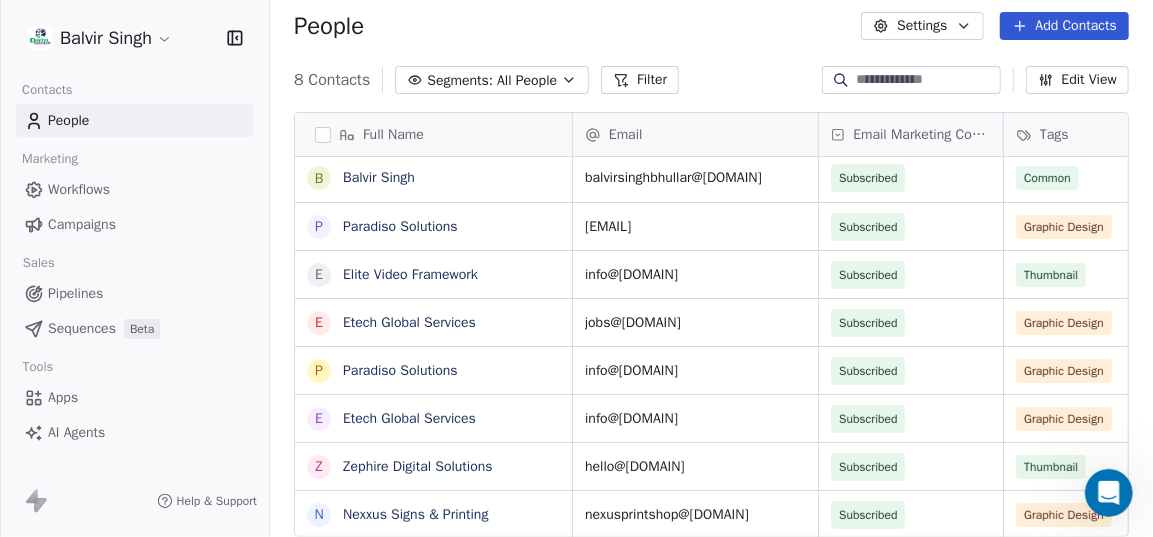 click 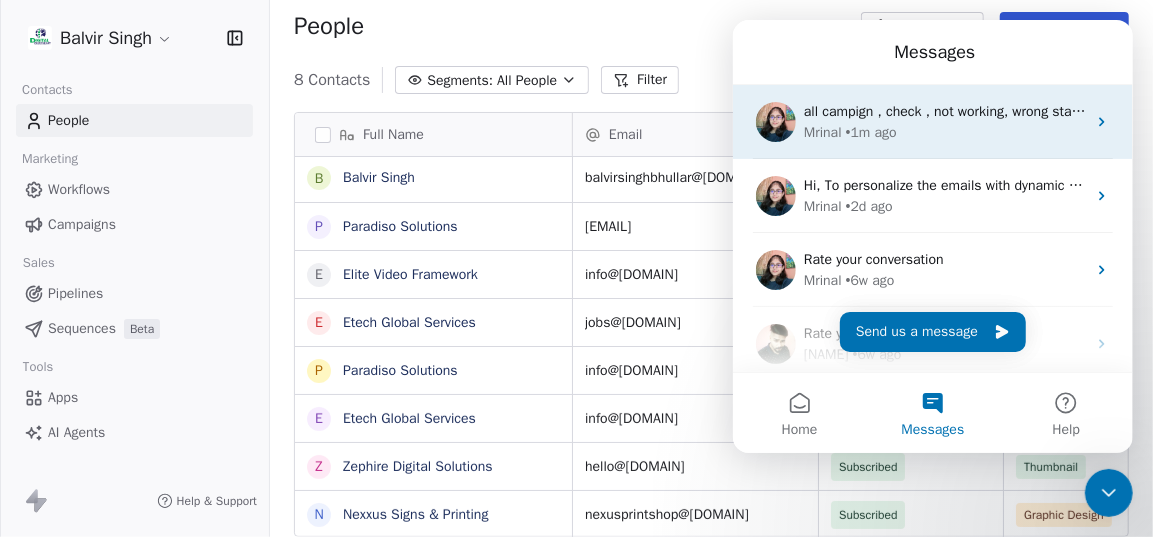 click on "all campign , check , not working, wrong status show infront, i think your technology fail, solve this , otherwise refund my full ammount" at bounding box center [1214, 111] 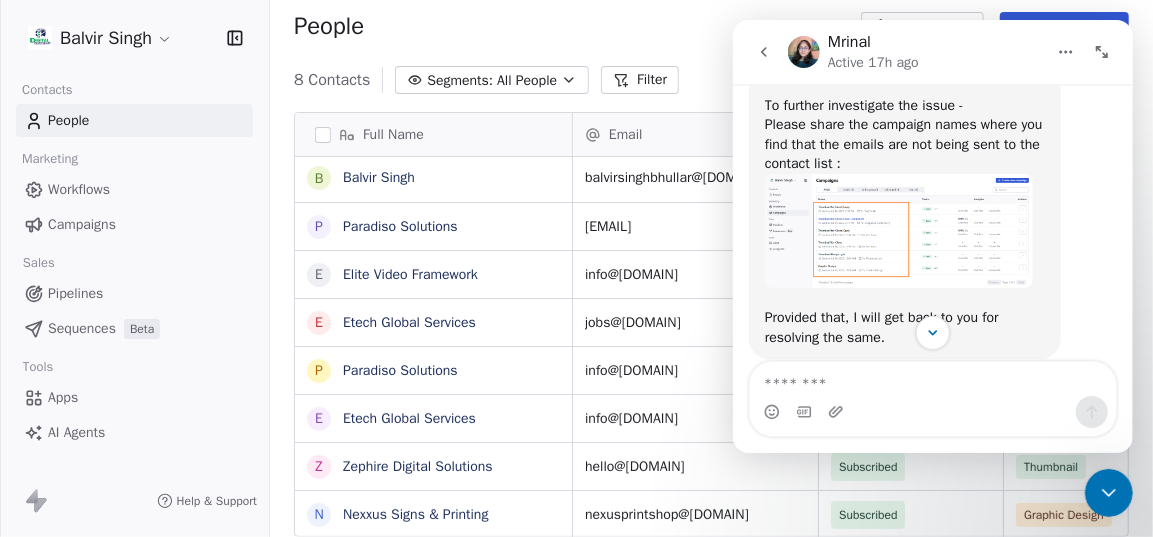 scroll, scrollTop: 664, scrollLeft: 0, axis: vertical 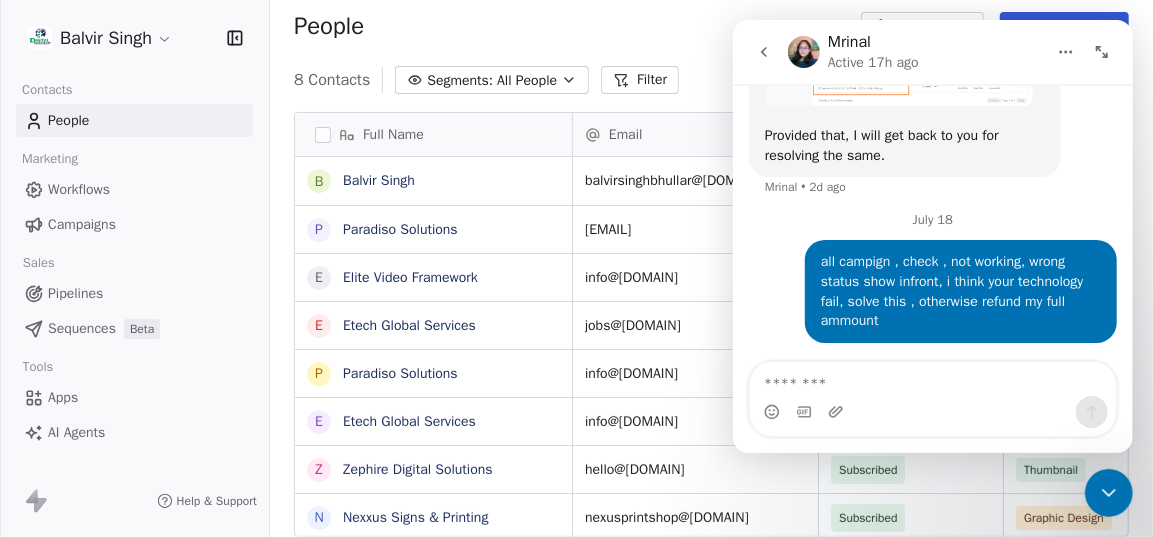 click on "Campaigns" at bounding box center [82, 224] 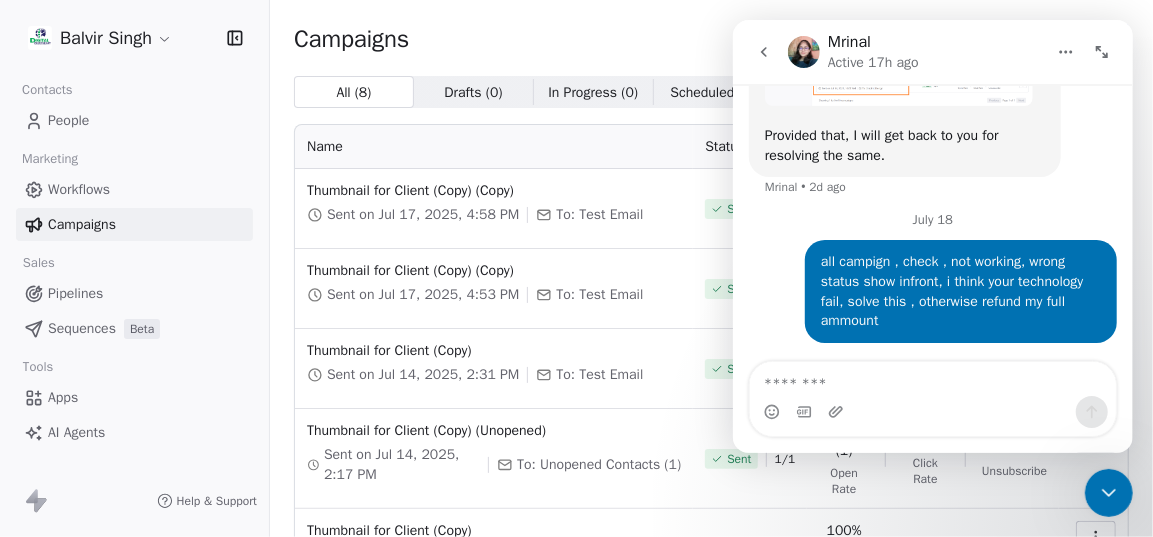 click on "Contacts People Marketing Workflows Campaigns Sales Pipelines Sequences Beta Tools Apps AI Agents" at bounding box center (134, 262) 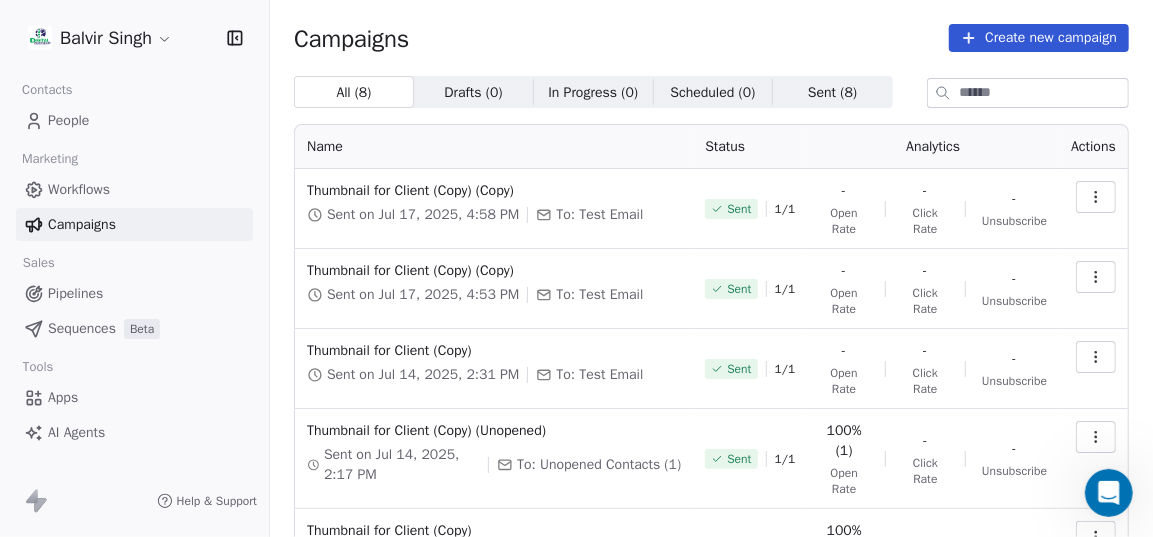 click at bounding box center [1096, 277] 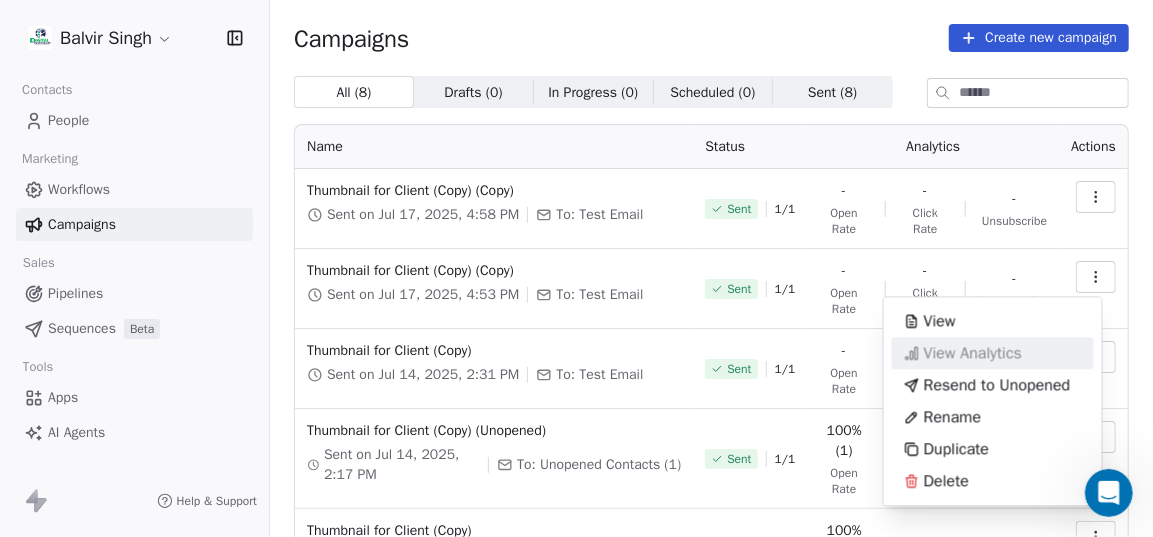 click on "View Analytics" at bounding box center [973, 353] 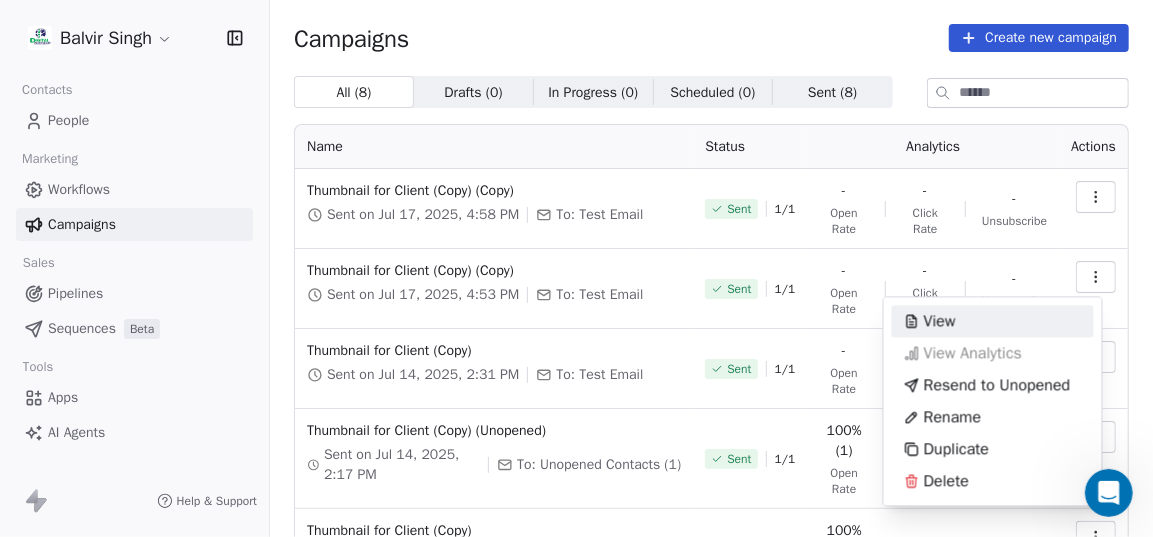 click on "Balvir Singh Contacts People Marketing Workflows Campaigns Sales Pipelines Sequences Beta Tools Apps AI Agents Help & Support Campaigns  Create new campaign All ( 8 ) All ( 8 ) Drafts ( 0 ) Drafts ( 0 ) In Progress ( 0 ) In Progress ( 0 ) Scheduled ( 0 ) Scheduled ( 0 ) Sent ( 8 ) Sent ( 8 ) Name Status Analytics Actions Thumbnail for Client (Copy) (Copy) Sent on Jul 17, 2025, 4:58 PM To: Test Email  Sent 1 / 1 - Open Rate - Click Rate - Unsubscribe Thumbnail for Client (Copy) (Copy) Sent on Jul 17, 2025, 4:53 PM To: Test Email  Sent 1 / 1 - Open Rate - Click Rate - Unsubscribe Thumbnail for Client (Copy) Sent on Jul 14, 2025, 2:31 PM To: Test Email  Sent 1 / 1 - Open Rate - Click Rate - Unsubscribe Thumbnail for Client (Copy) (Unopened) Sent on Jul 14, 2025, 2:17 PM To: Unopened Contacts (1) Sent 1 / 1 100% (1) Open Rate - Click Rate - Unsubscribe Thumbnail for Client (Copy) Sent on Jul 14, 2025, 12:17 PM To: Test Email  Sent 1 / 1 100% (1) Open Rate - Click Rate - Unsubscribe Thumbnail for Client Sent 1 /" at bounding box center (576, 268) 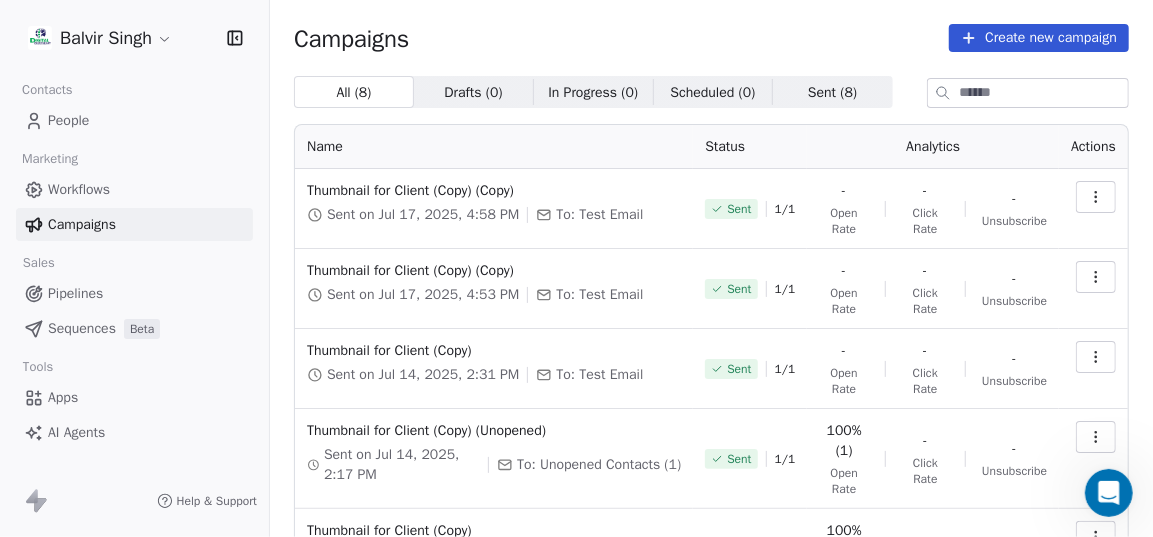 click 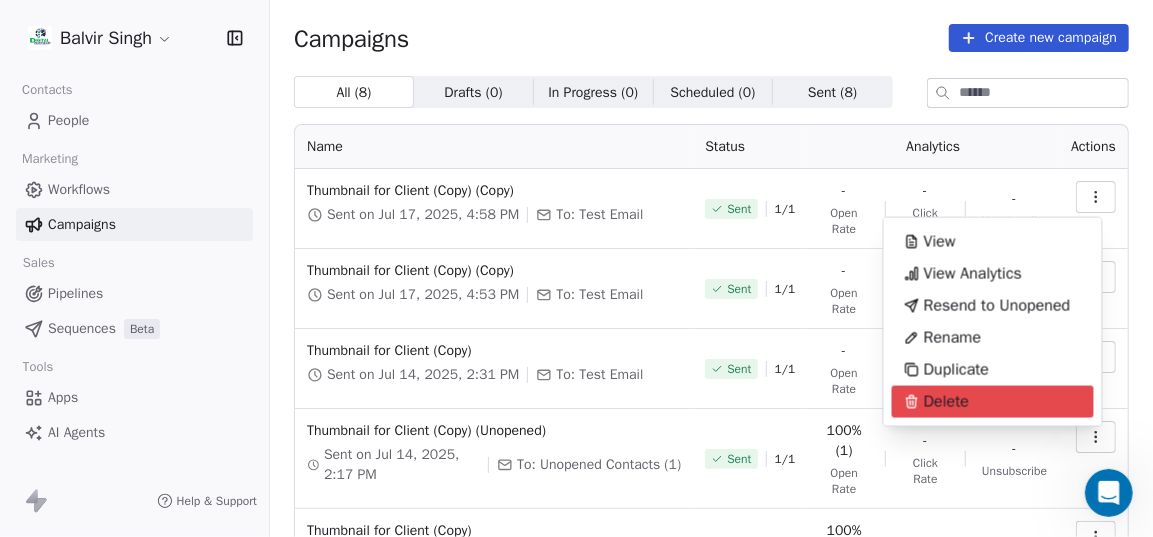 click on "Balvir Singh Contacts People Marketing Workflows Campaigns Sales Pipelines Sequences Beta Tools Apps AI Agents Help & Support Campaigns  Create new campaign All ( 8 ) All ( 8 ) Drafts ( 0 ) Drafts ( 0 ) In Progress ( 0 ) In Progress ( 0 ) Scheduled ( 0 ) Scheduled ( 0 ) Sent ( 8 ) Sent ( 8 ) Name Status Analytics Actions Thumbnail for Client (Copy) (Copy) Sent on Jul 17, 2025, 4:58 PM To: Test Email  Sent 1 / 1 - Open Rate - Click Rate - Unsubscribe Thumbnail for Client (Copy) (Copy) Sent on Jul 17, 2025, 4:53 PM To: Test Email  Sent 1 / 1 - Open Rate - Click Rate - Unsubscribe Thumbnail for Client (Copy) Sent on Jul 14, 2025, 2:31 PM To: Test Email  Sent 1 / 1 - Open Rate - Click Rate - Unsubscribe Thumbnail for Client (Copy) (Unopened) Sent on Jul 14, 2025, 2:17 PM To: Unopened Contacts (1) Sent 1 / 1 100% (1) Open Rate - Click Rate - Unsubscribe Thumbnail for Client (Copy) Sent on Jul 14, 2025, 12:17 PM To: Test Email  Sent 1 / 1 100% (1) Open Rate - Click Rate - Unsubscribe Thumbnail for Client Sent 1 /" at bounding box center (576, 268) 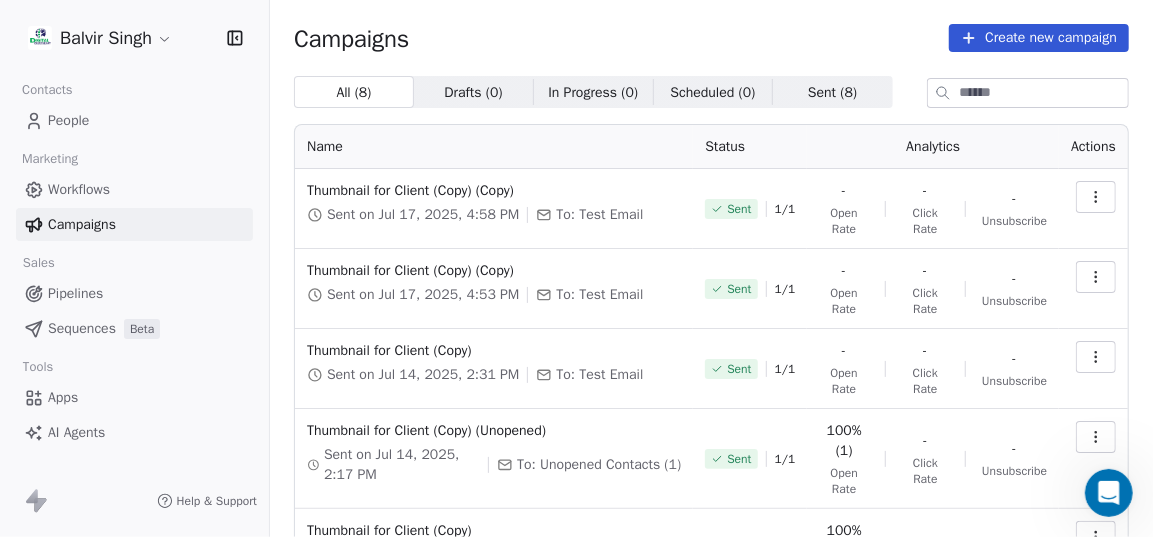 click on "Balvir Singh" at bounding box center [134, 38] 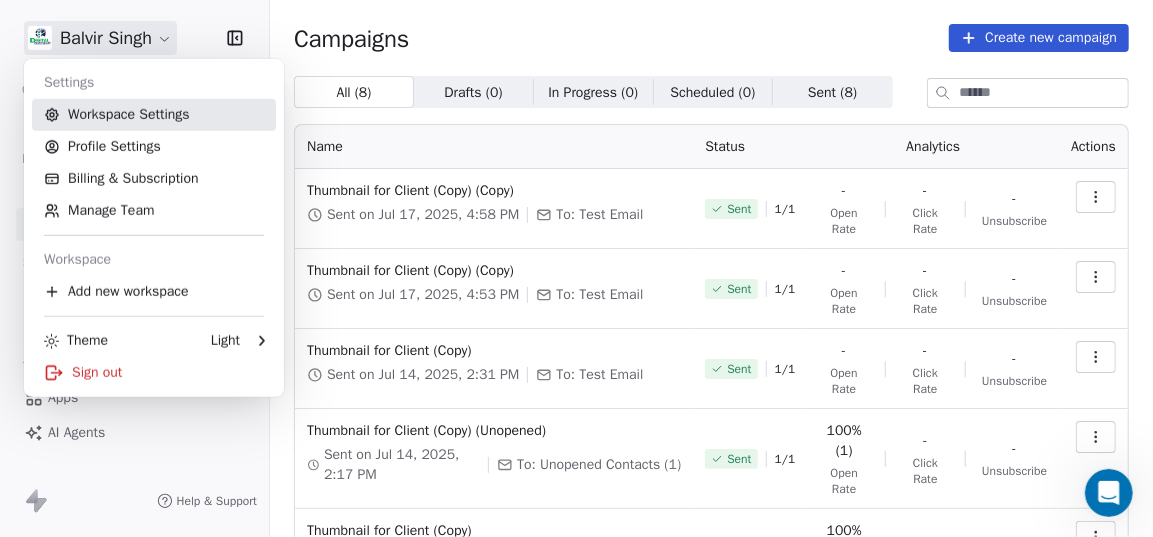 click on "Workspace Settings" at bounding box center [154, 115] 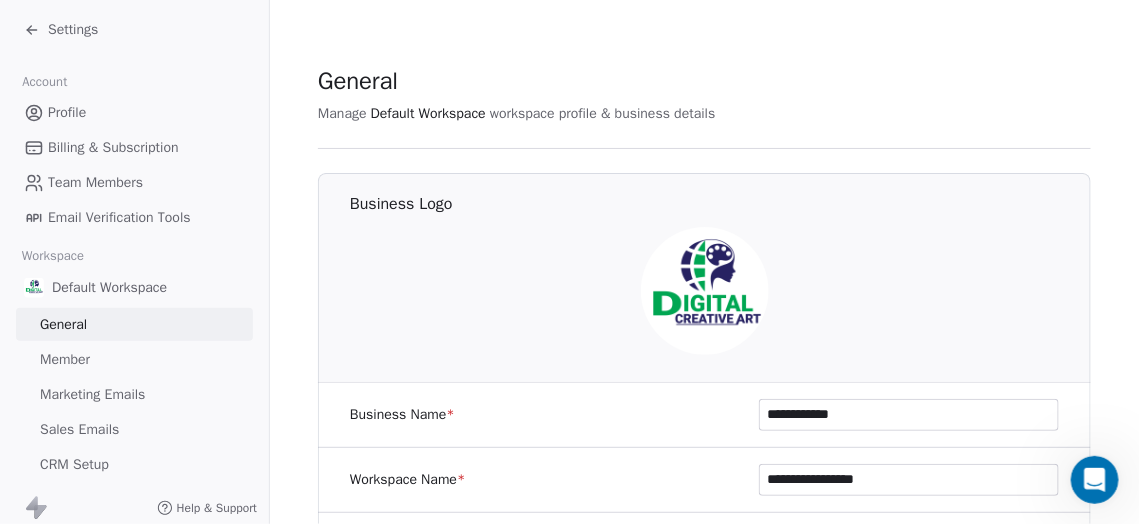 scroll, scrollTop: 678, scrollLeft: 0, axis: vertical 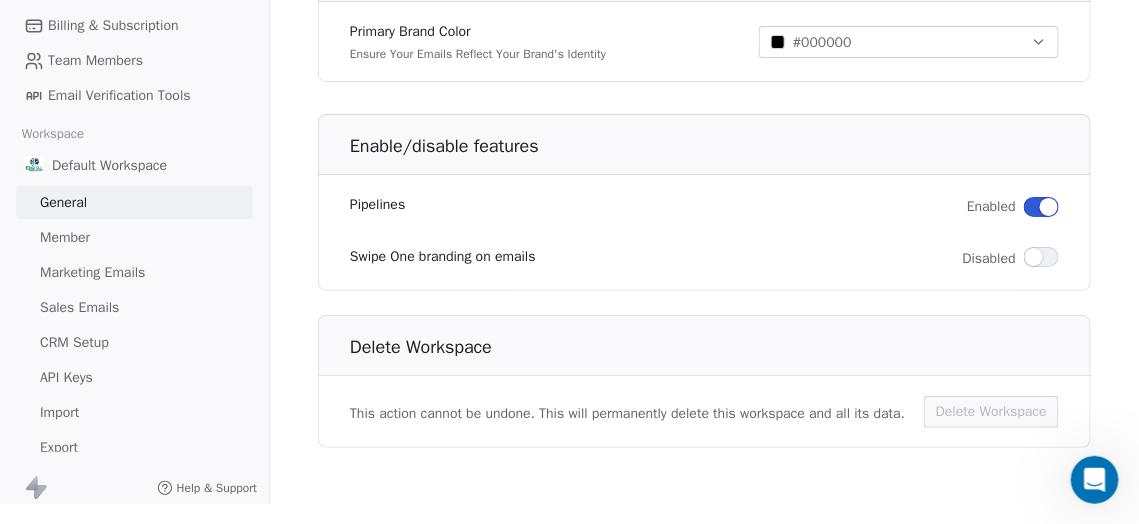 click on "Member" at bounding box center (134, 237) 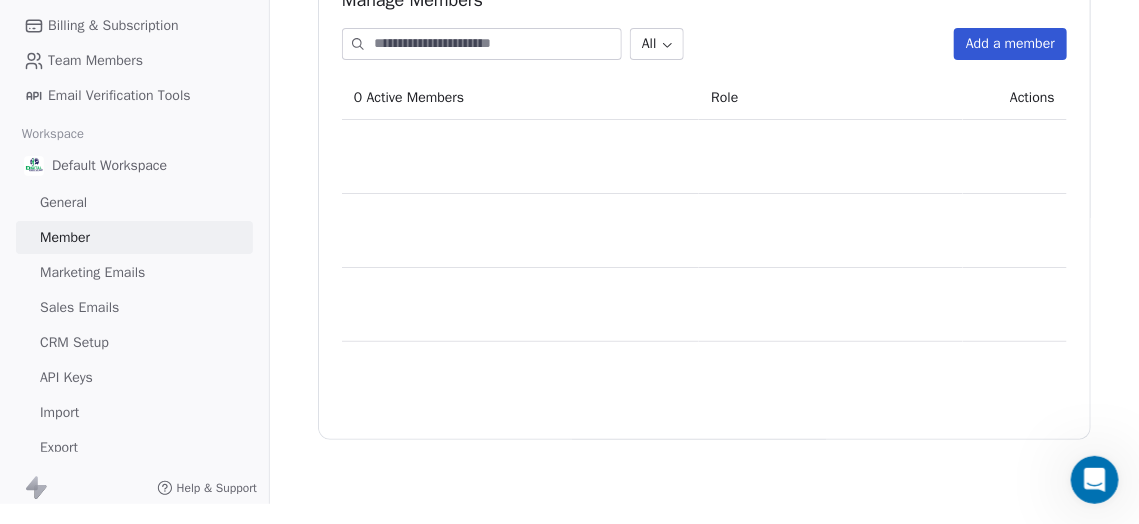 scroll, scrollTop: 0, scrollLeft: 0, axis: both 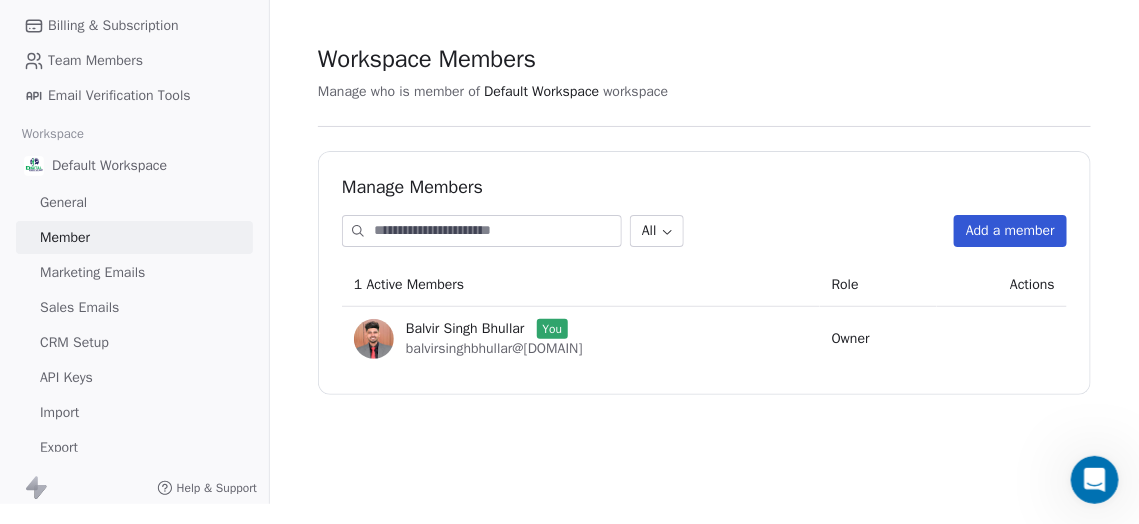 click on "Marketing Emails" at bounding box center [134, 272] 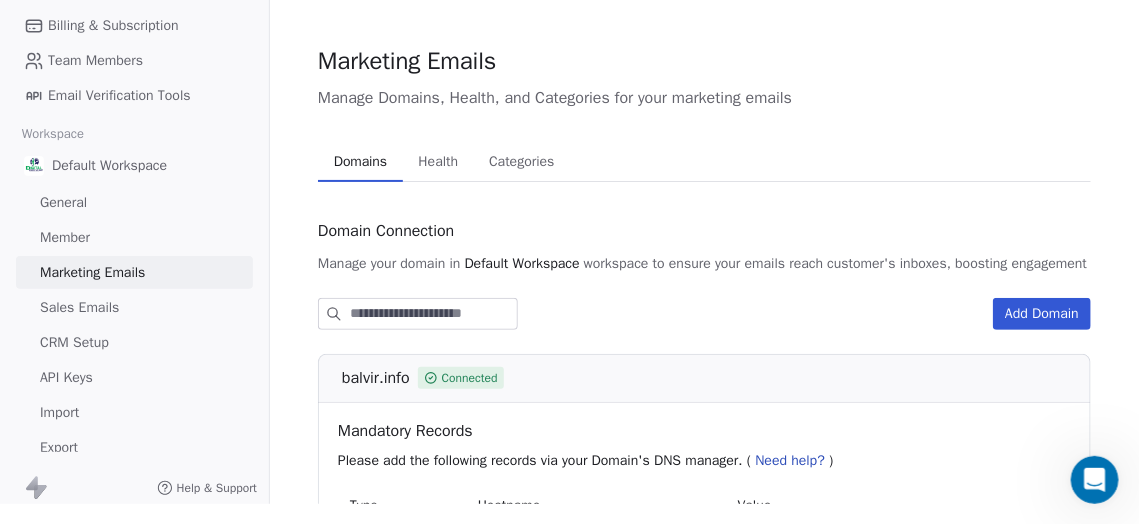 click on "Health" at bounding box center (439, 162) 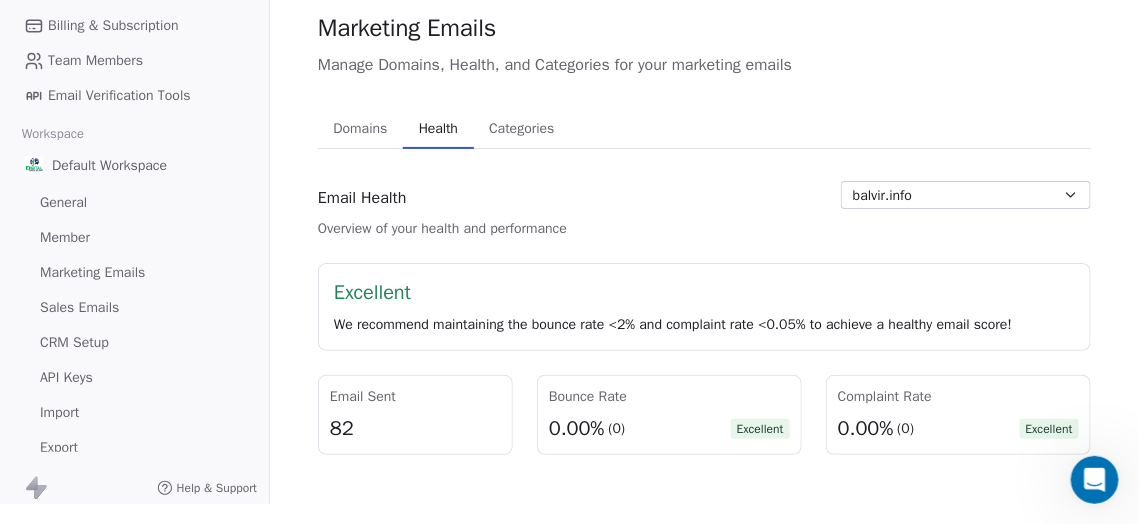 scroll, scrollTop: 34, scrollLeft: 0, axis: vertical 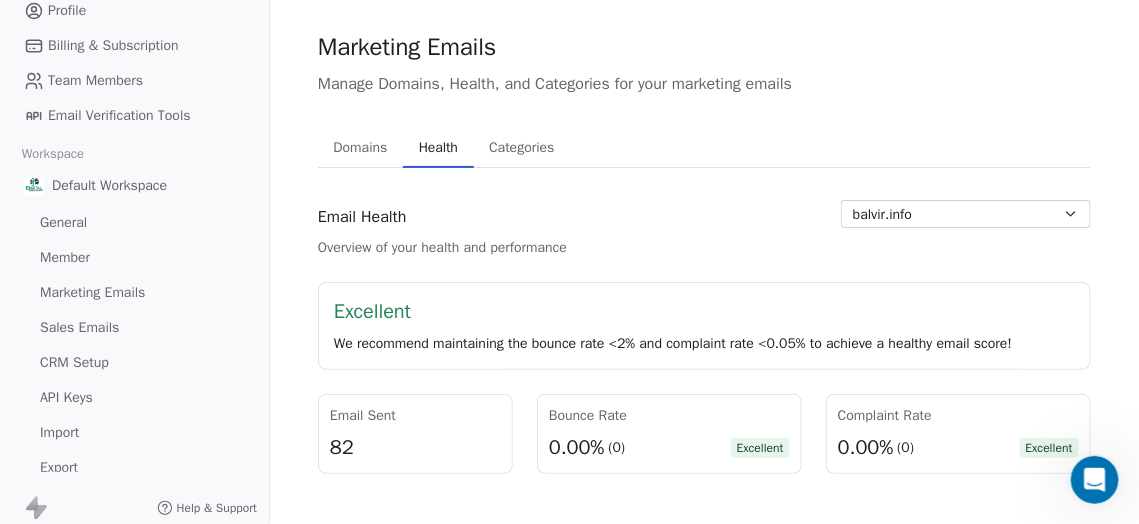 click on "Marketing Emails" at bounding box center [92, 292] 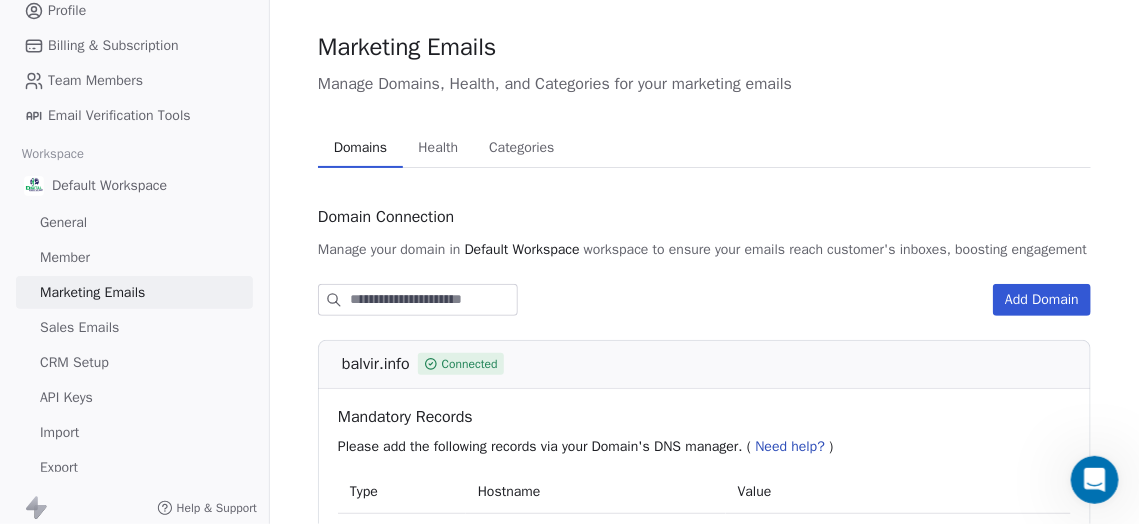 click on "Health" at bounding box center [439, 148] 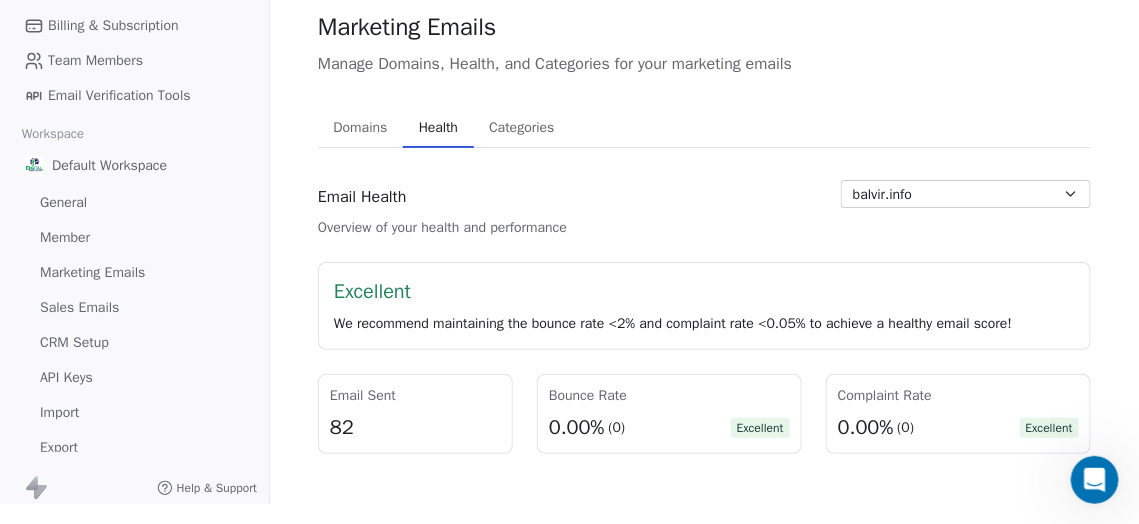 scroll, scrollTop: 31, scrollLeft: 0, axis: vertical 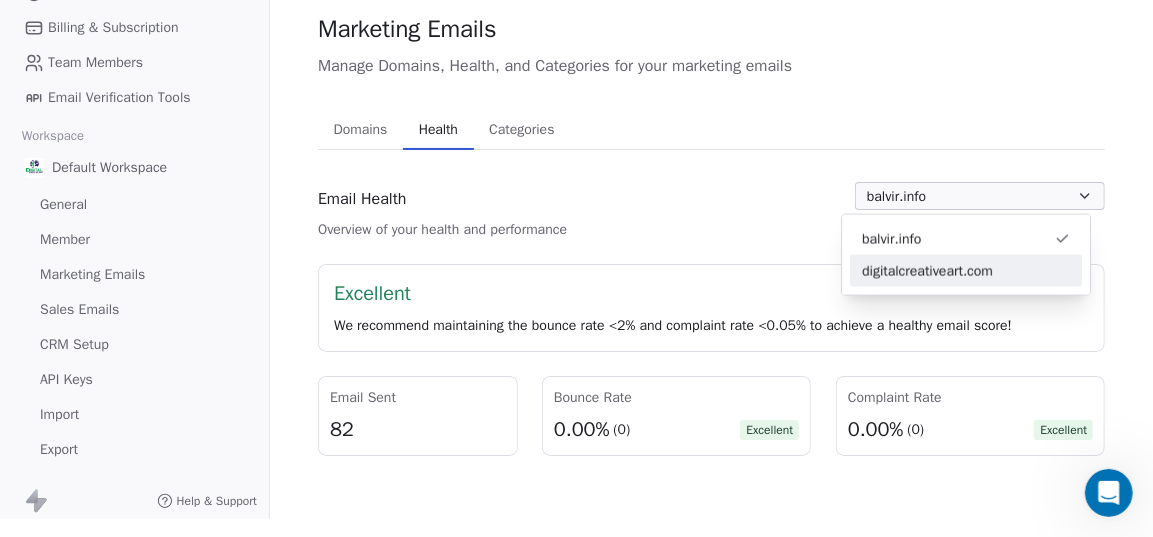 click on "digitalcreativeart.com" at bounding box center [927, 270] 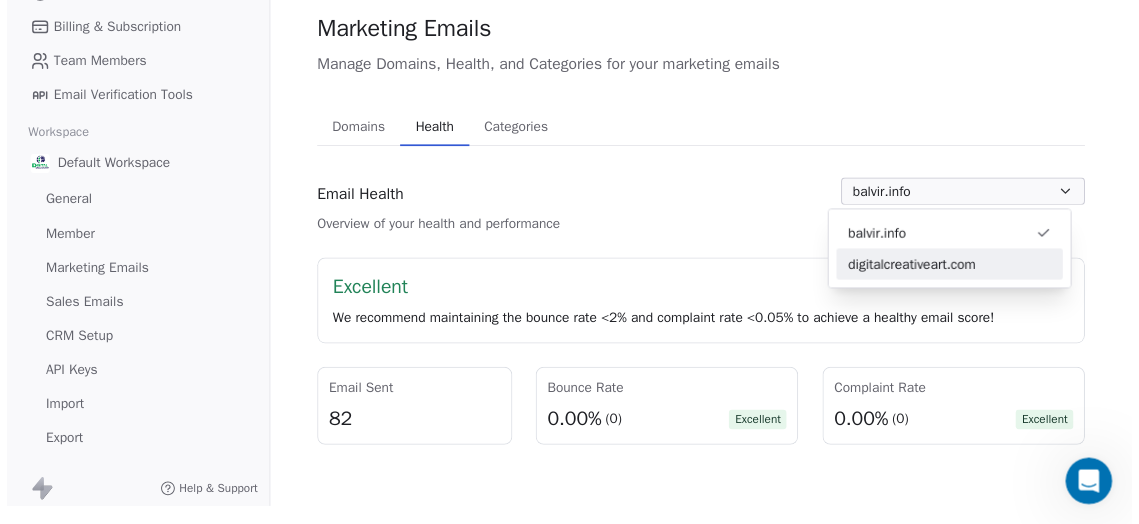 scroll, scrollTop: 20, scrollLeft: 0, axis: vertical 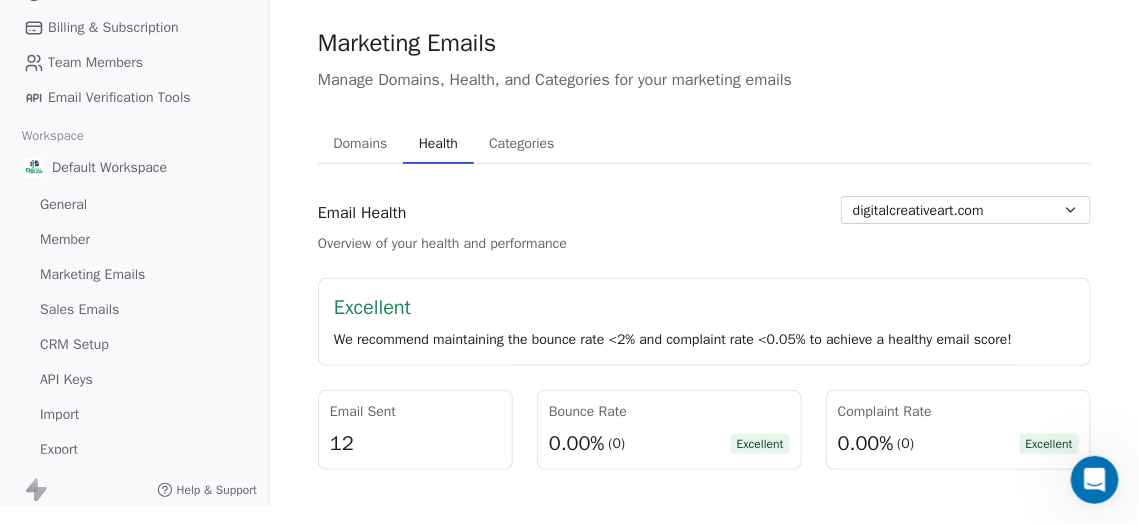 click on "digitalcreativeart.com" at bounding box center (966, 210) 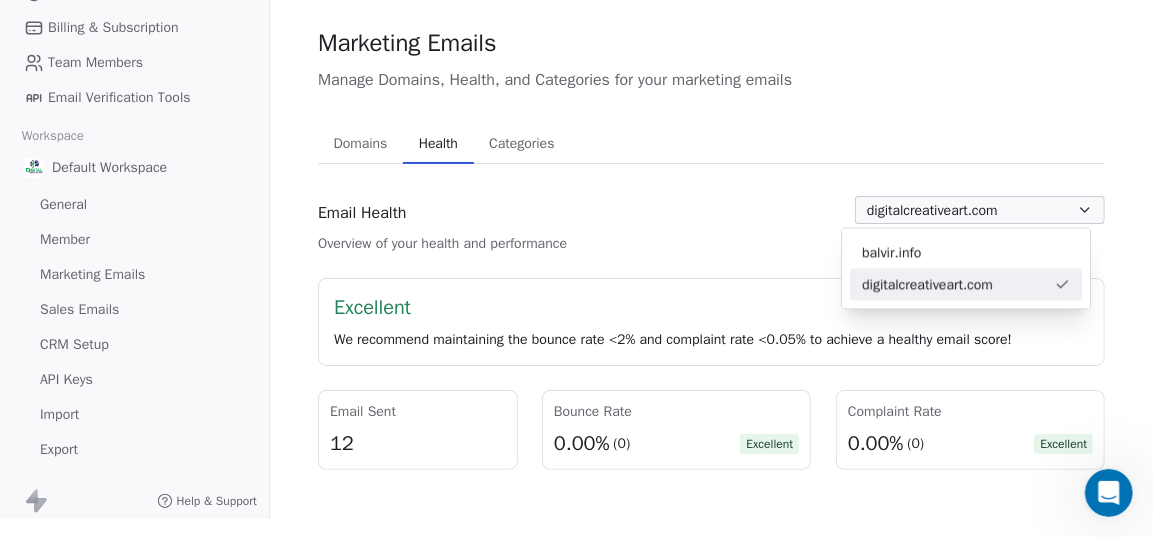 scroll, scrollTop: 664, scrollLeft: 0, axis: vertical 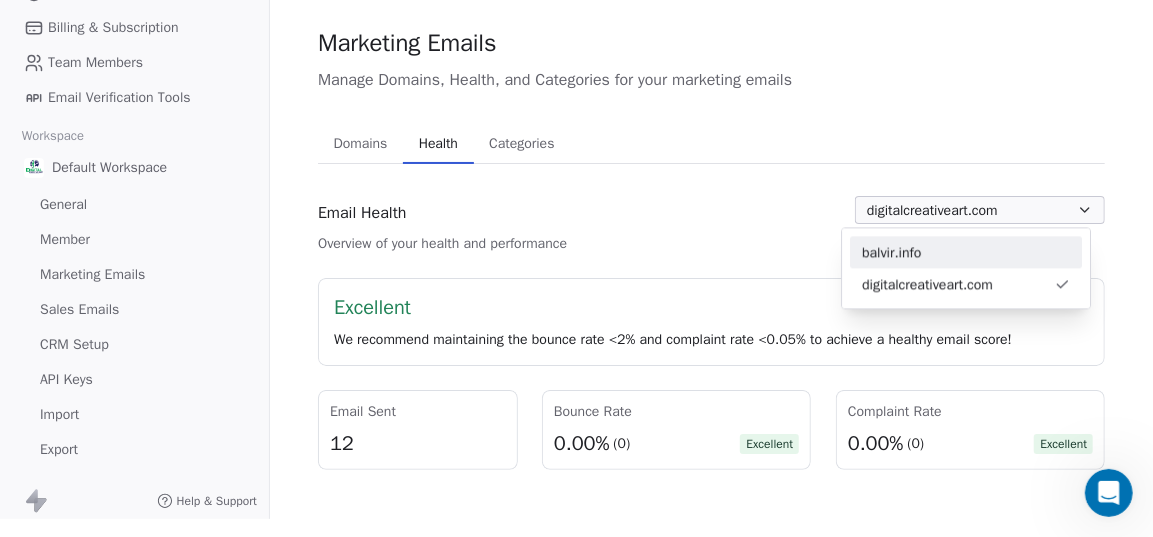 click on "balvir.info" at bounding box center [966, 252] 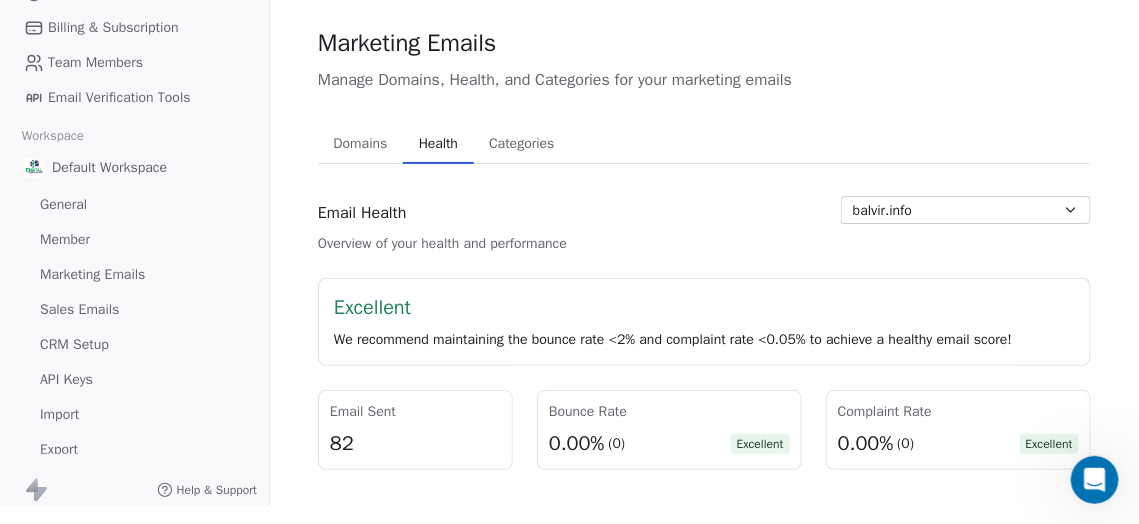 scroll, scrollTop: 678, scrollLeft: 0, axis: vertical 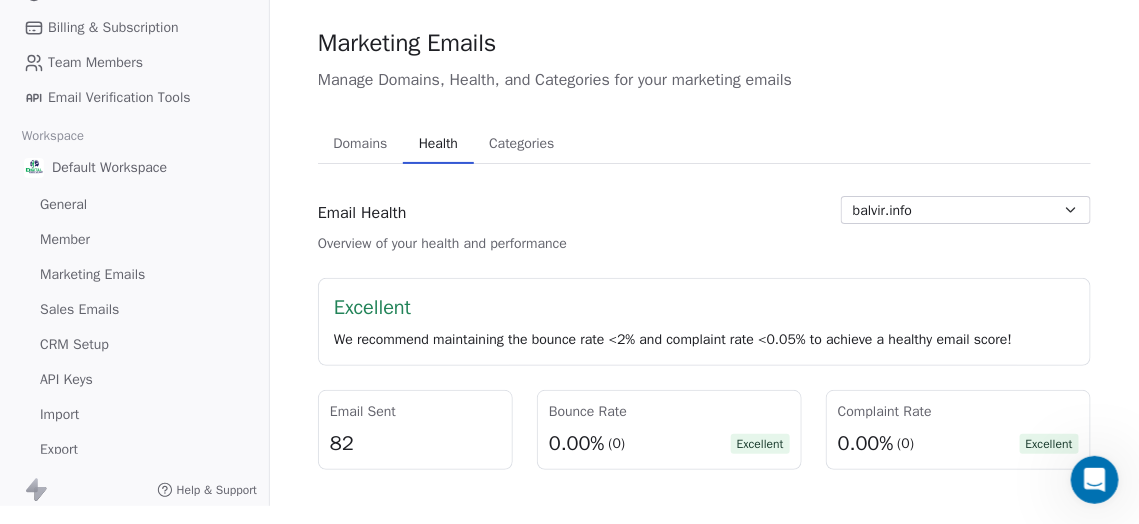 click on "balvir.info" at bounding box center [966, 210] 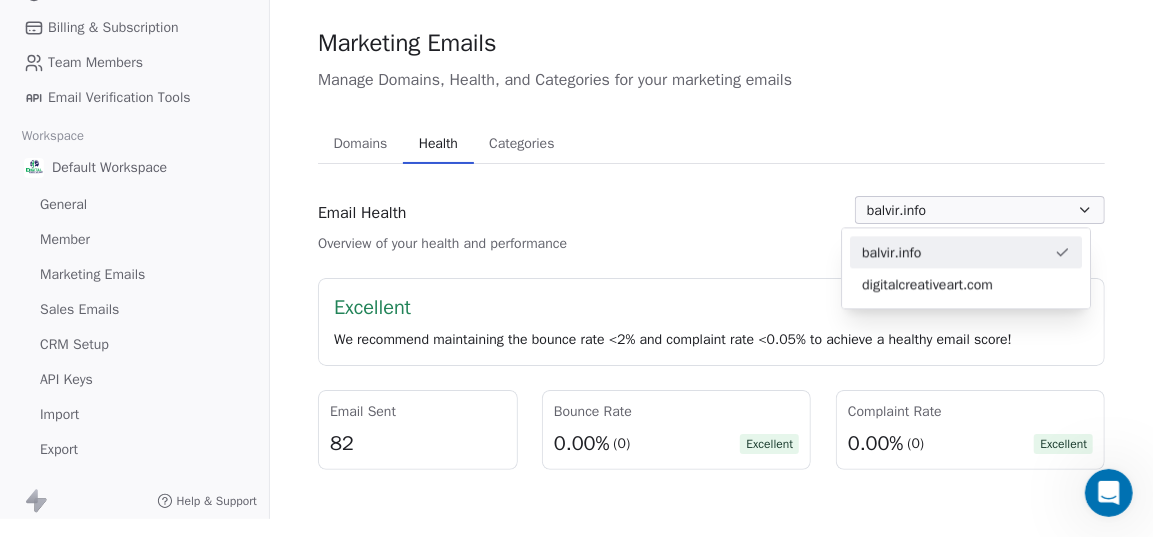 scroll, scrollTop: 664, scrollLeft: 0, axis: vertical 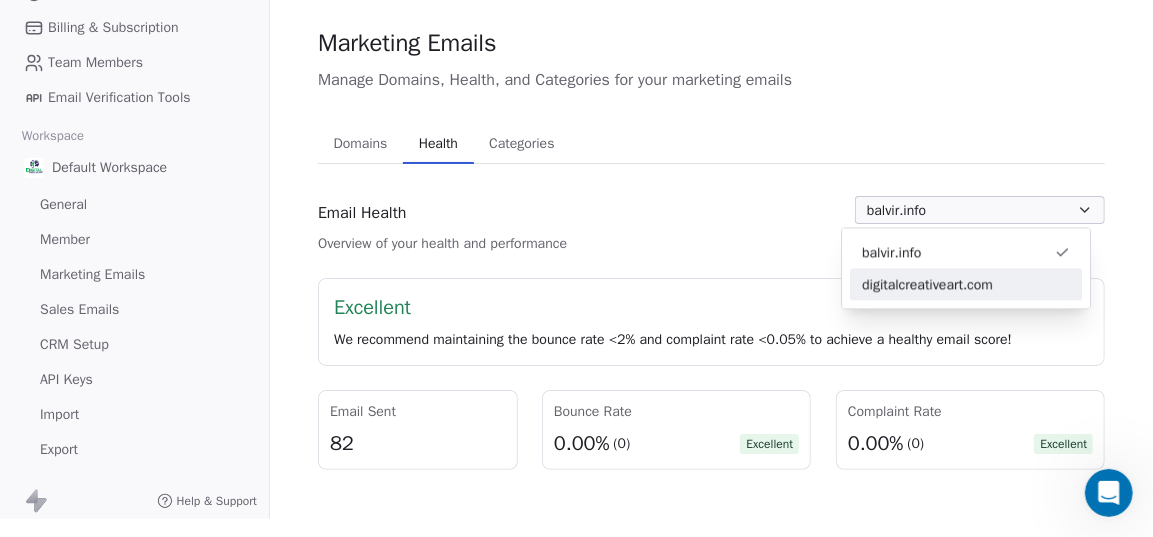 click on "digitalcreativeart.com" at bounding box center [927, 284] 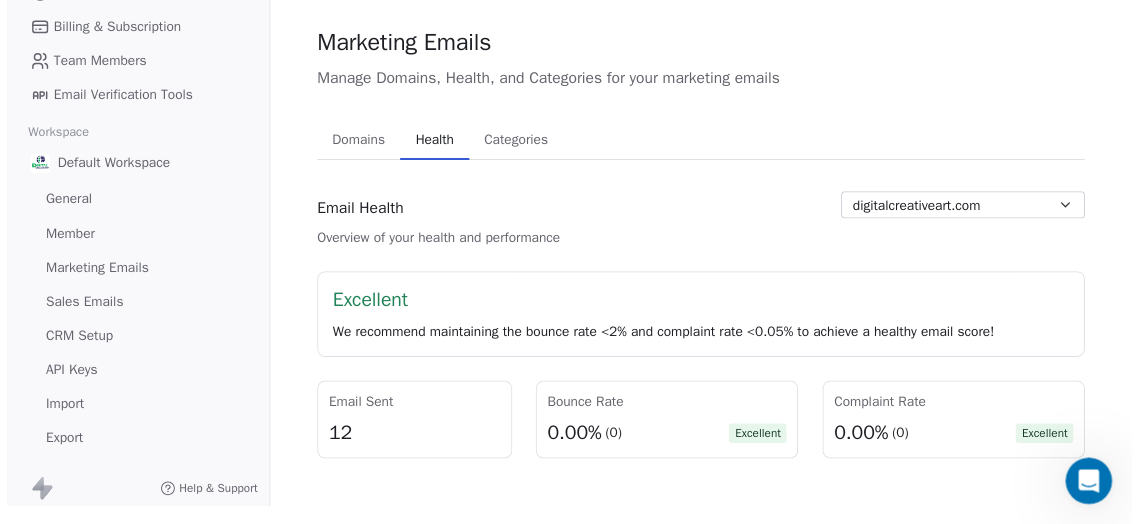 scroll, scrollTop: 678, scrollLeft: 0, axis: vertical 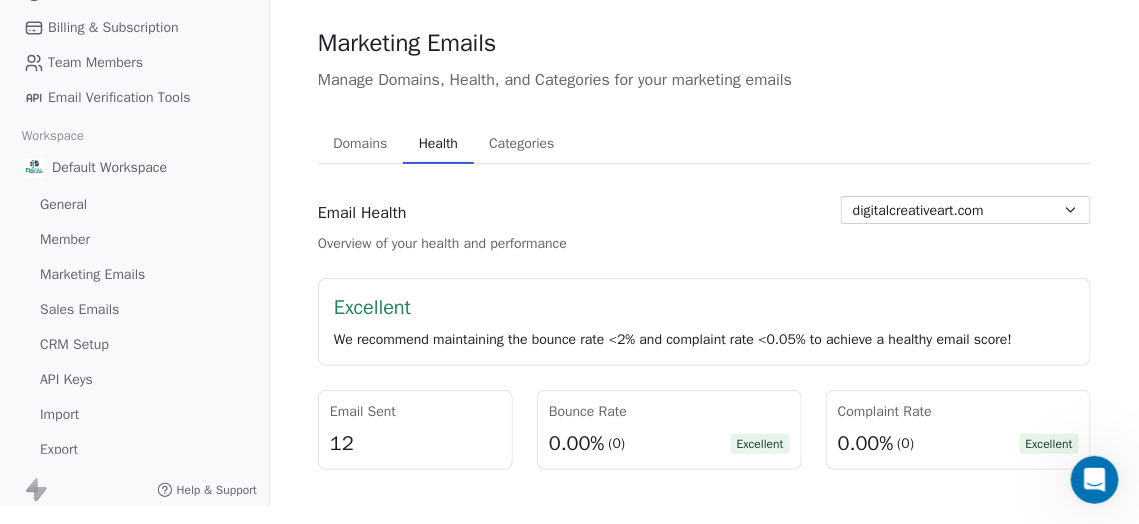 click on "Excellent" at bounding box center (704, 308) 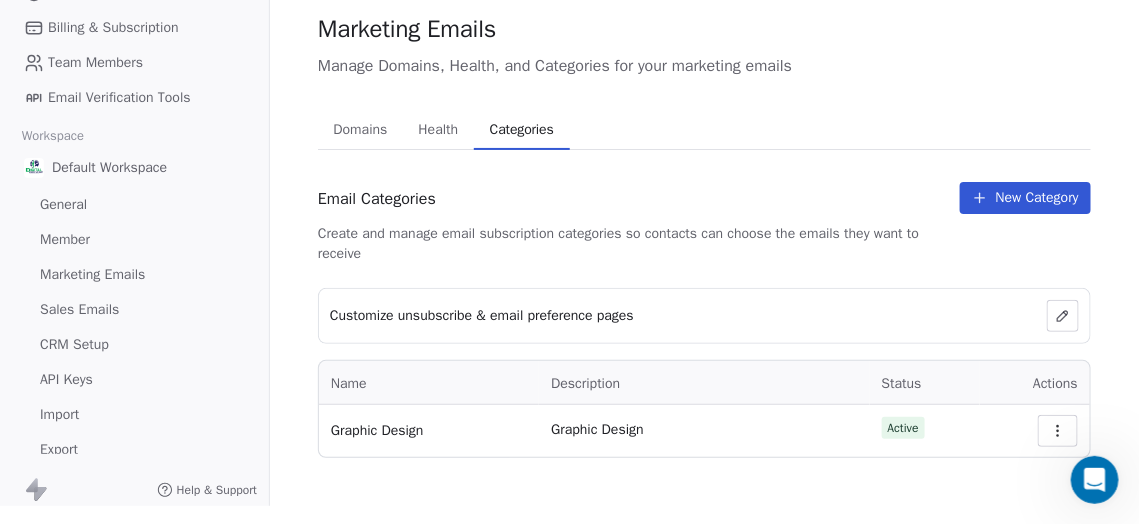 scroll, scrollTop: 35, scrollLeft: 0, axis: vertical 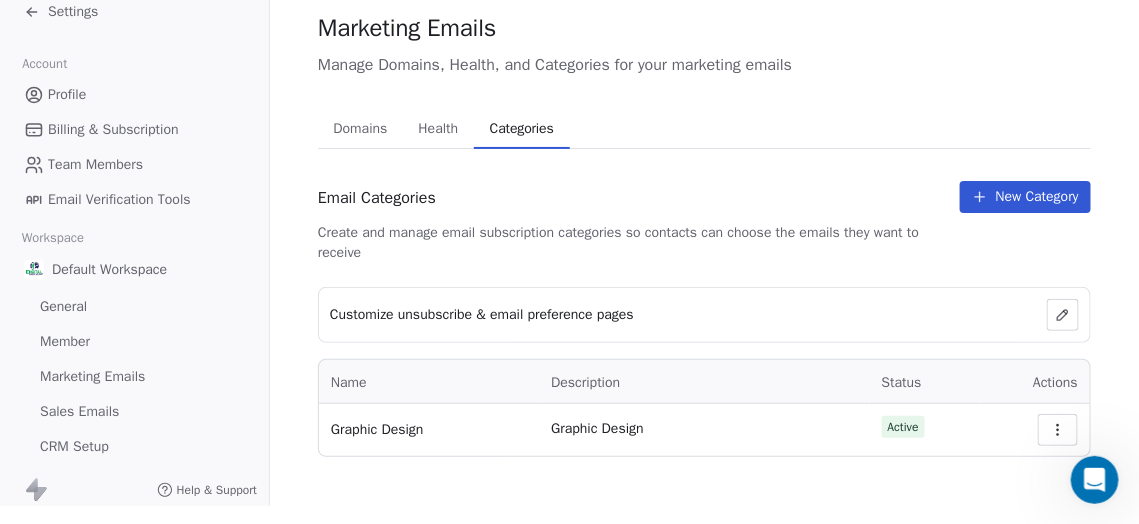 click 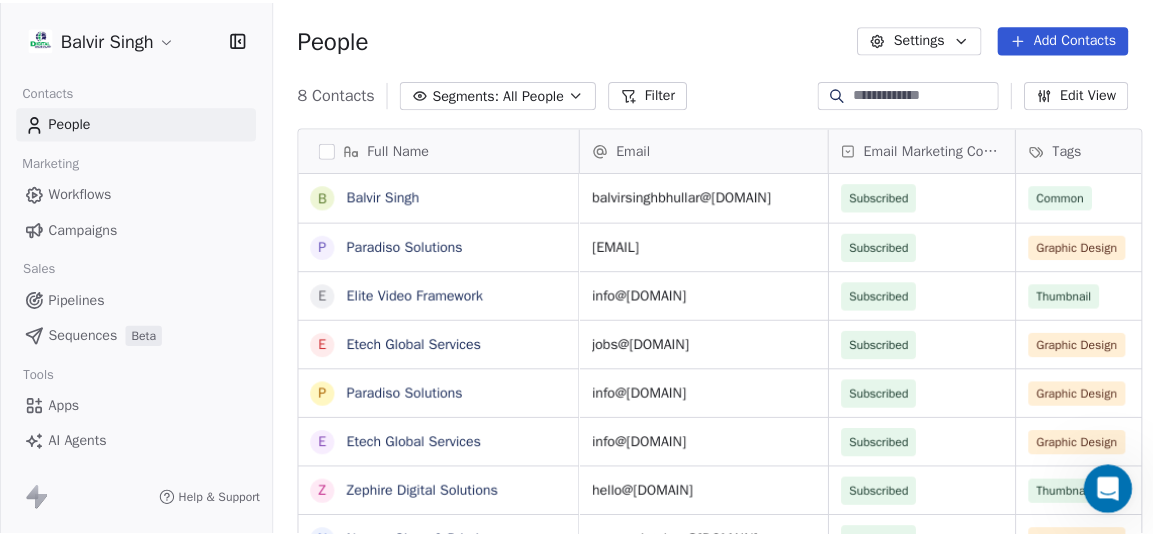 scroll, scrollTop: 0, scrollLeft: 0, axis: both 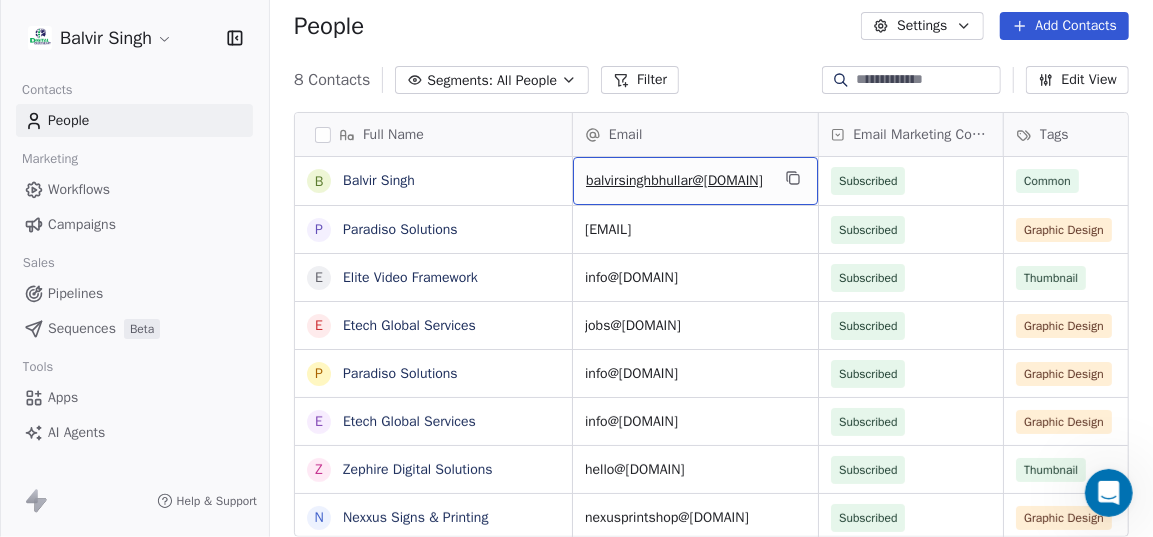 click 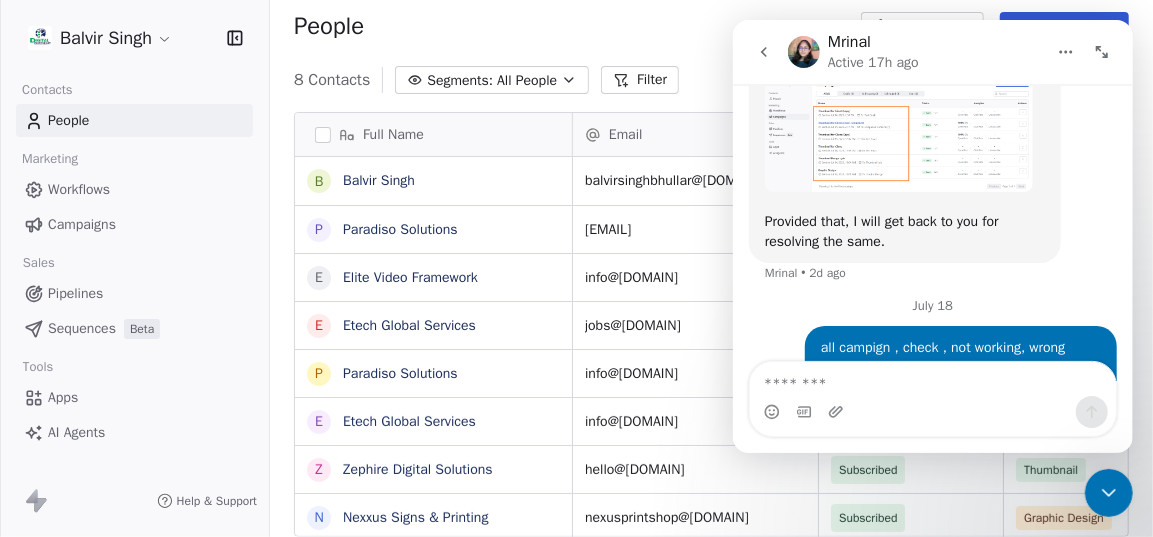 scroll, scrollTop: 664, scrollLeft: 0, axis: vertical 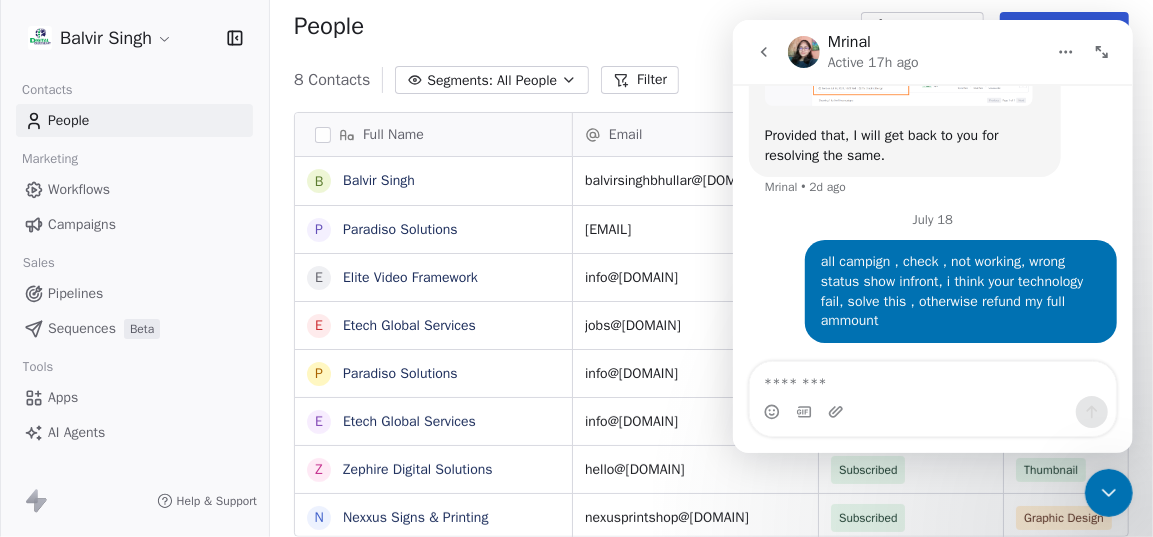 click at bounding box center (932, 379) 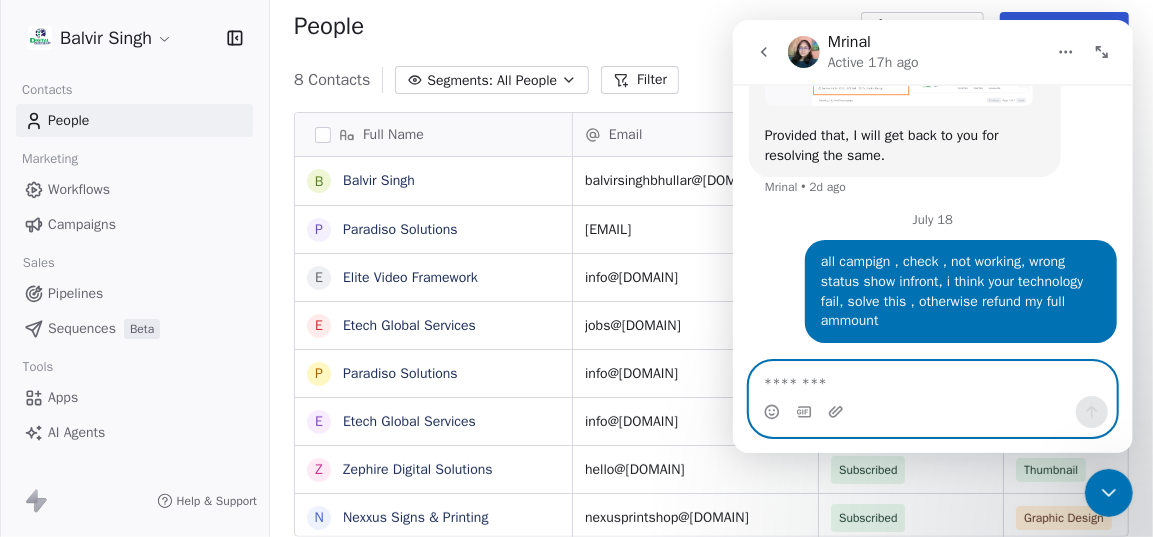 scroll, scrollTop: 2, scrollLeft: 0, axis: vertical 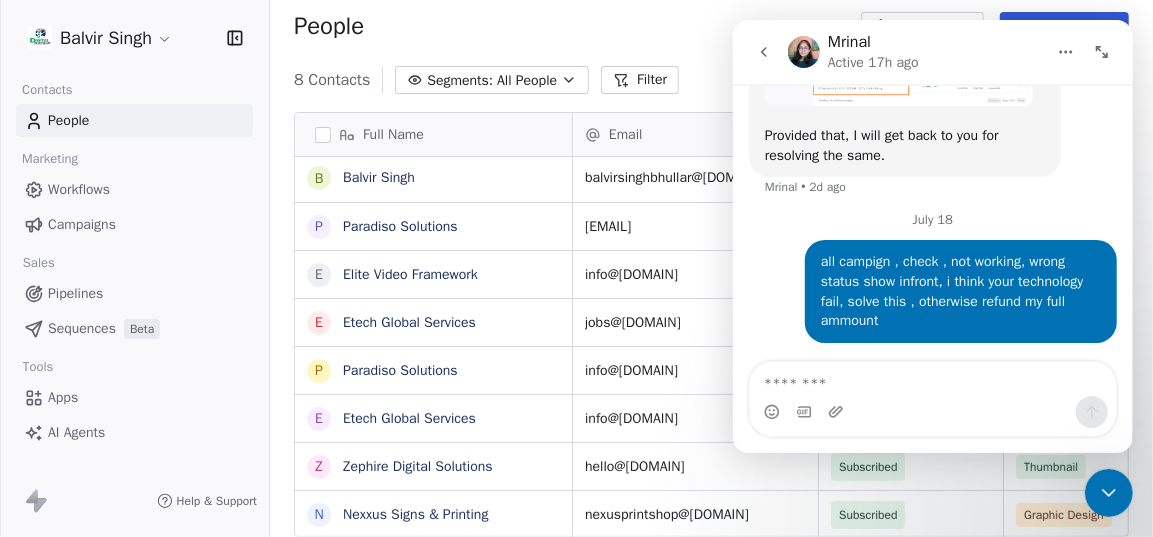 click on "Hi, Apologies for the inconvenience caused. To further investigate the issue - Please share the campaign names where you find that the emails are not being sent to the contact list : Provided that, I will get back to you for resolving the same. [NAME] • 2d ago" at bounding box center (932, 27) 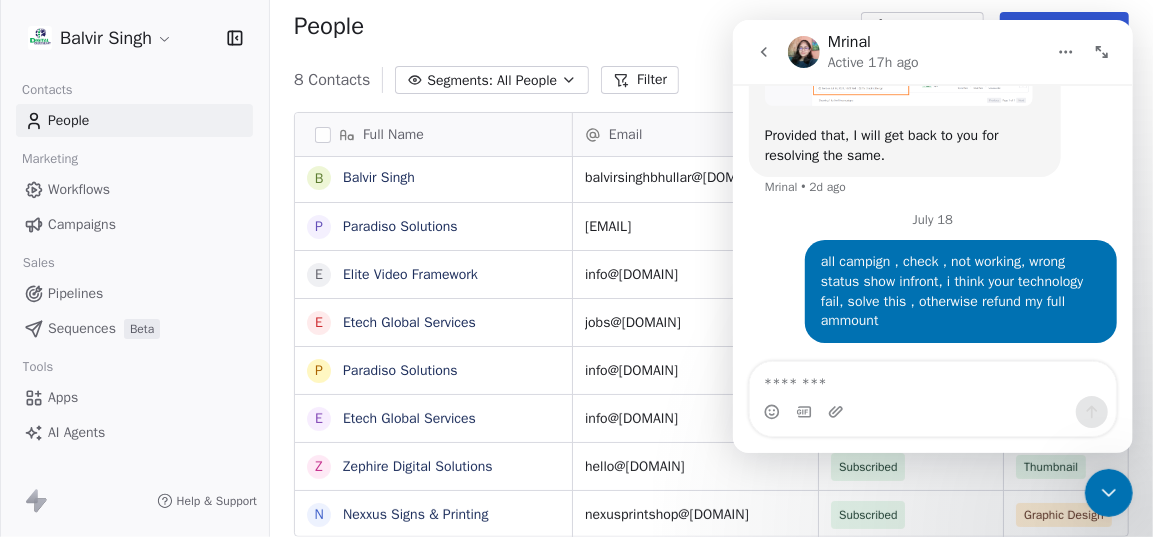 click at bounding box center (763, 52) 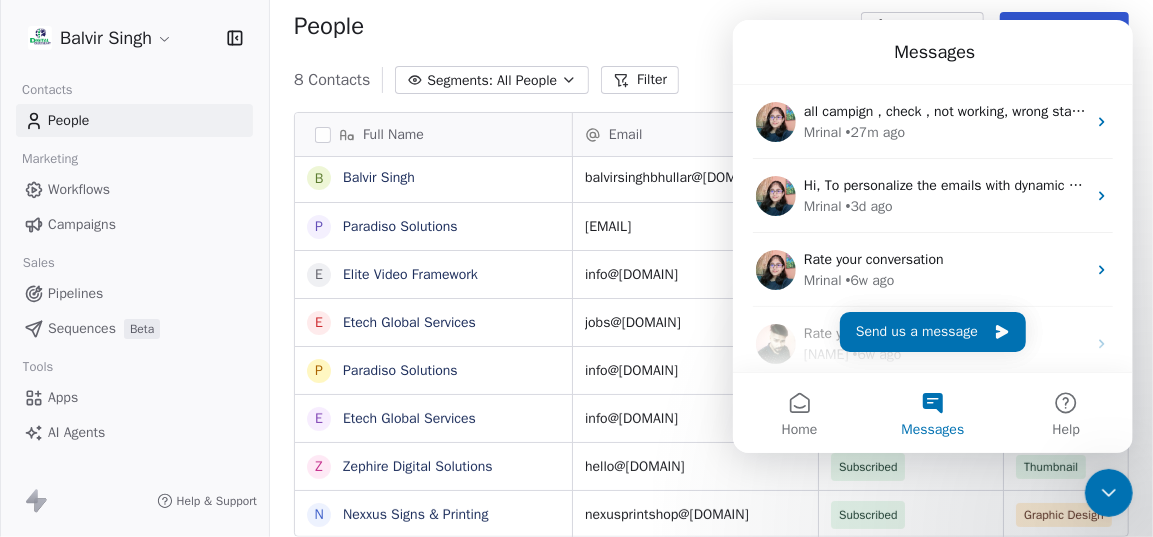 click 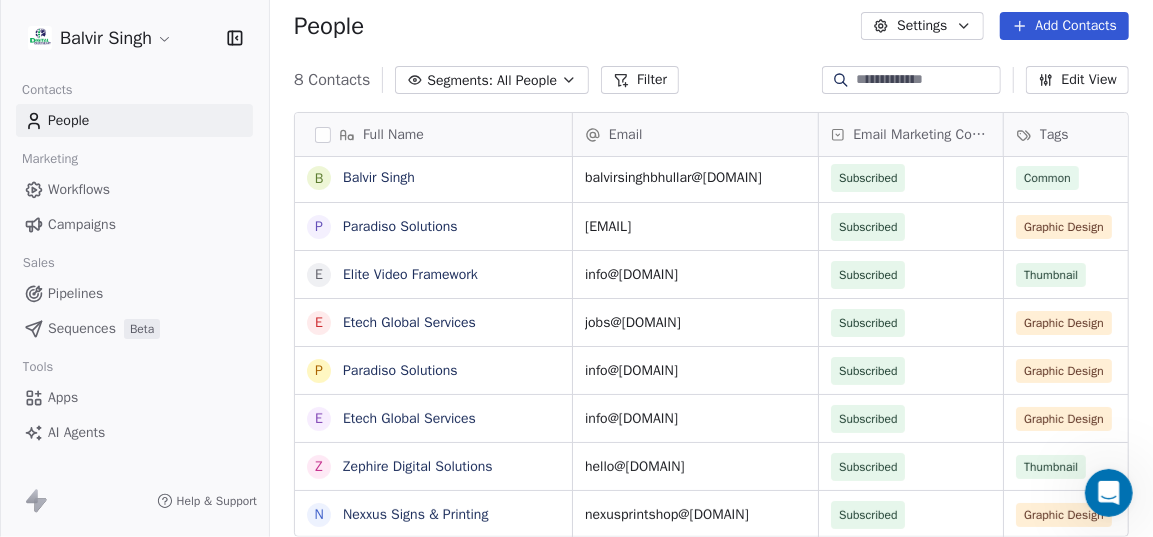 scroll, scrollTop: 0, scrollLeft: 0, axis: both 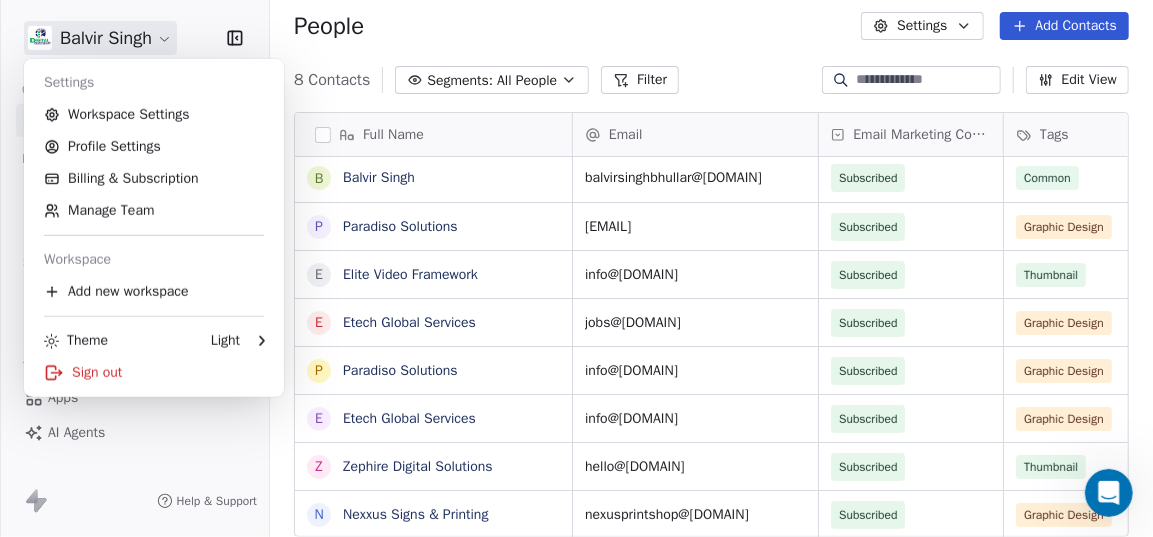 click on "Balvir Singh Contacts People Marketing Workflows Campaigns Sales Pipelines Sequences Beta Tools Apps AI Agents Help & Support People Settings Add Contacts 8 Contacts Segments: All People Filter Edit View Tag Add to Sequence Export Full Name B [NAME] P Paradiso Solutions E Elite Video Framework E Etech Global Services P Paradiso Solutions E Etech Global Services Z Zephire Digital Solutions N Nexxus Signs & Printing Email Email Marketing Consent Tags Phone Number Address Created Date IST balvirsinghbhullar@gmail.com Subscribed Common Jul 13, 2025 09:21 PM hr@paradisosolutions.com Subscribed Graphic Design 917 589 5754 Jul 13, 2025 08:57 PM info@elitevideoframework.com Subscribed Thumbnail 6261689140 Jul 13, 2025 08:57 PM jobs@etechgs.com Subscribed Graphic Design Jul 13, 2025 08:57 PM info@paradisosolutions.com Subscribed Graphic Design 917 589 5754 Jul 13, 2025 08:57 PM info@etechgs.com Subscribed Graphic Design Jul 13, 2025 08:57 PM hello@zephiredigital.com Subscribed Thumbnail Jul 13, 2025 08:57 PM" at bounding box center [576, 268] 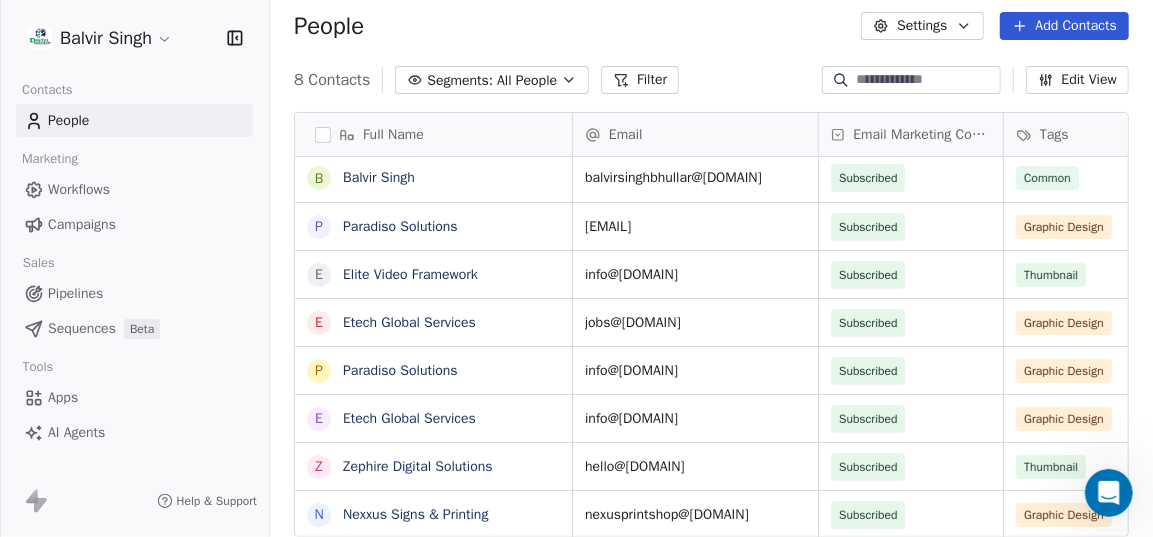 scroll, scrollTop: 0, scrollLeft: 0, axis: both 